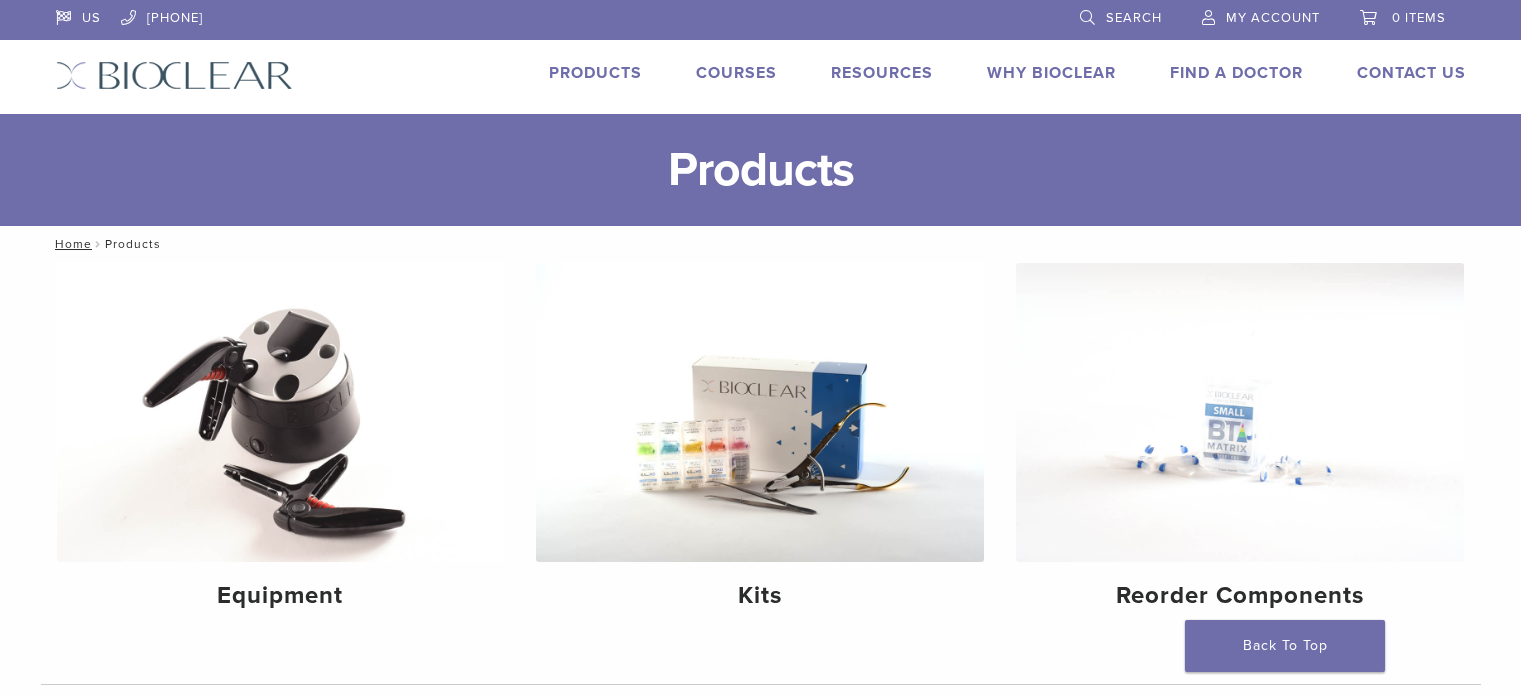 scroll, scrollTop: 0, scrollLeft: 0, axis: both 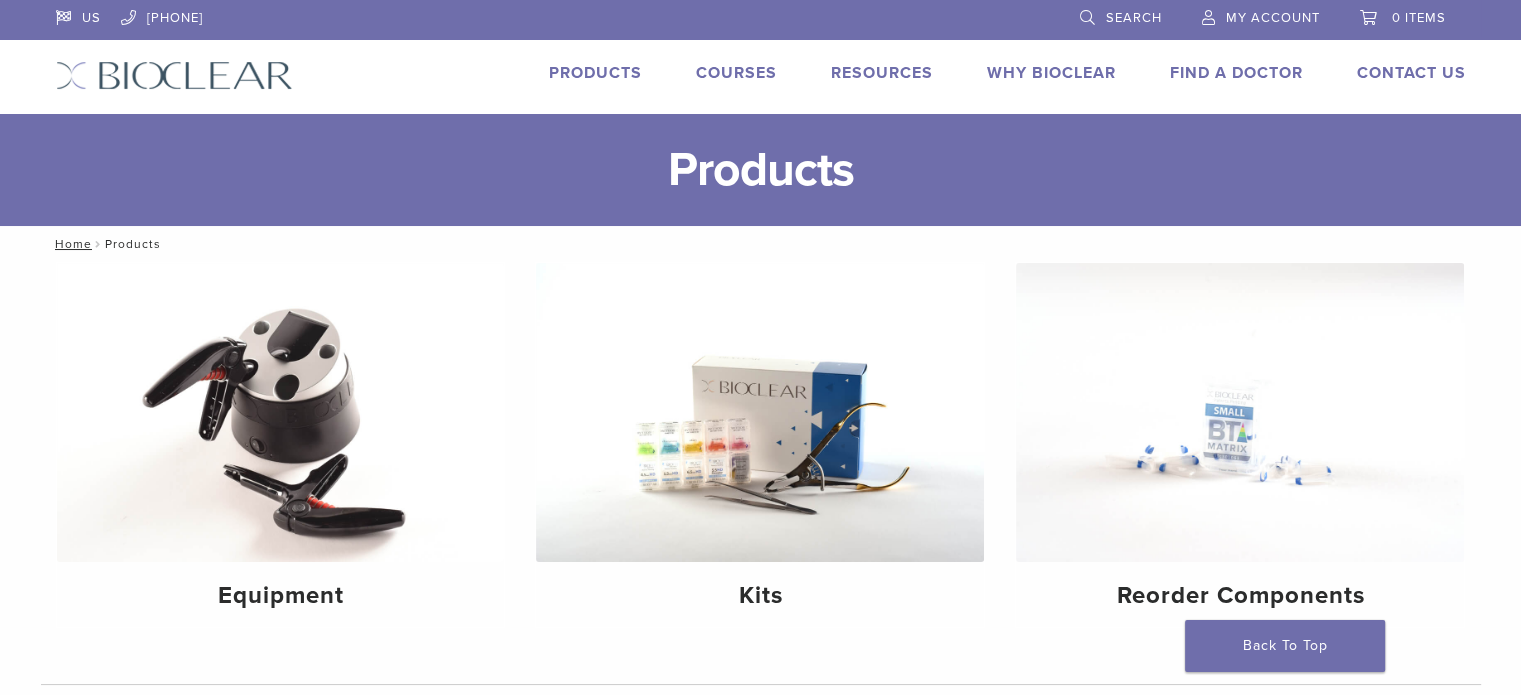 click on "My Account" at bounding box center [1273, 18] 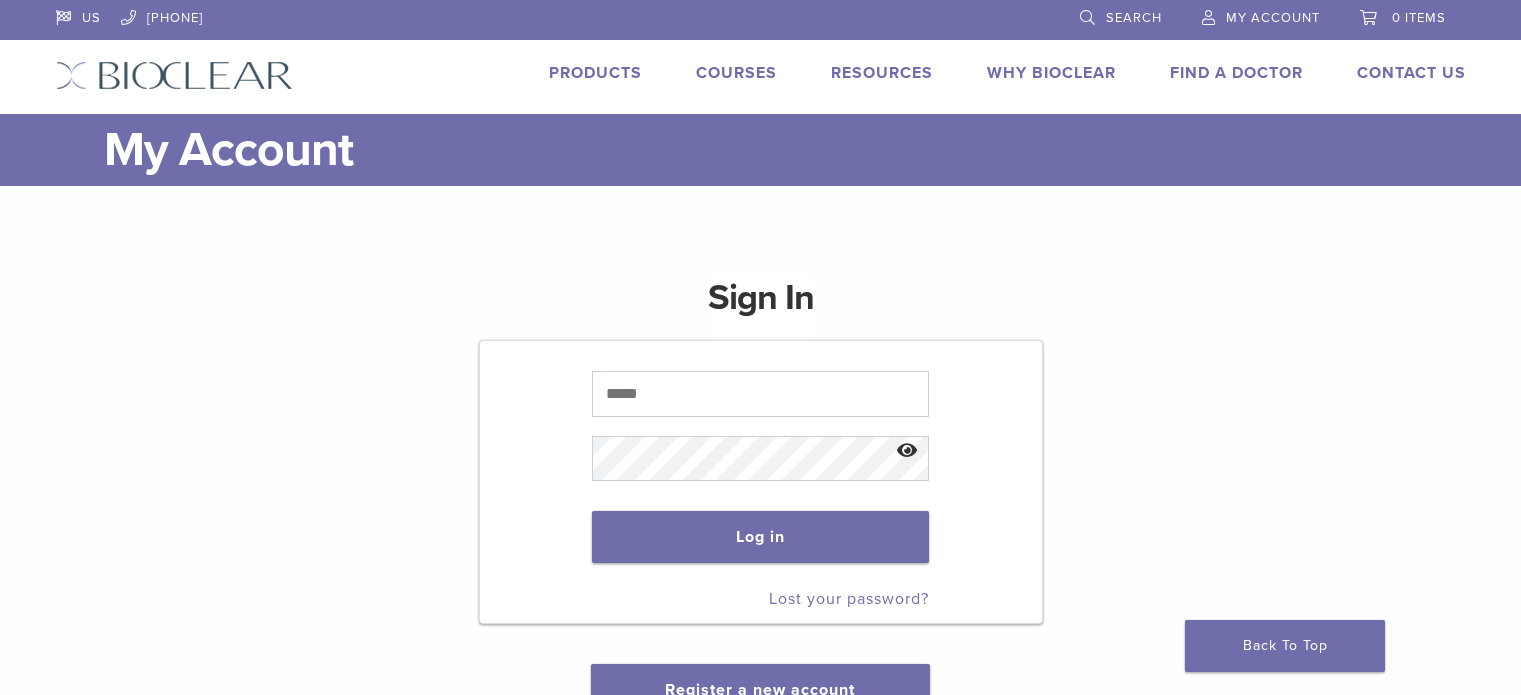 scroll, scrollTop: 0, scrollLeft: 0, axis: both 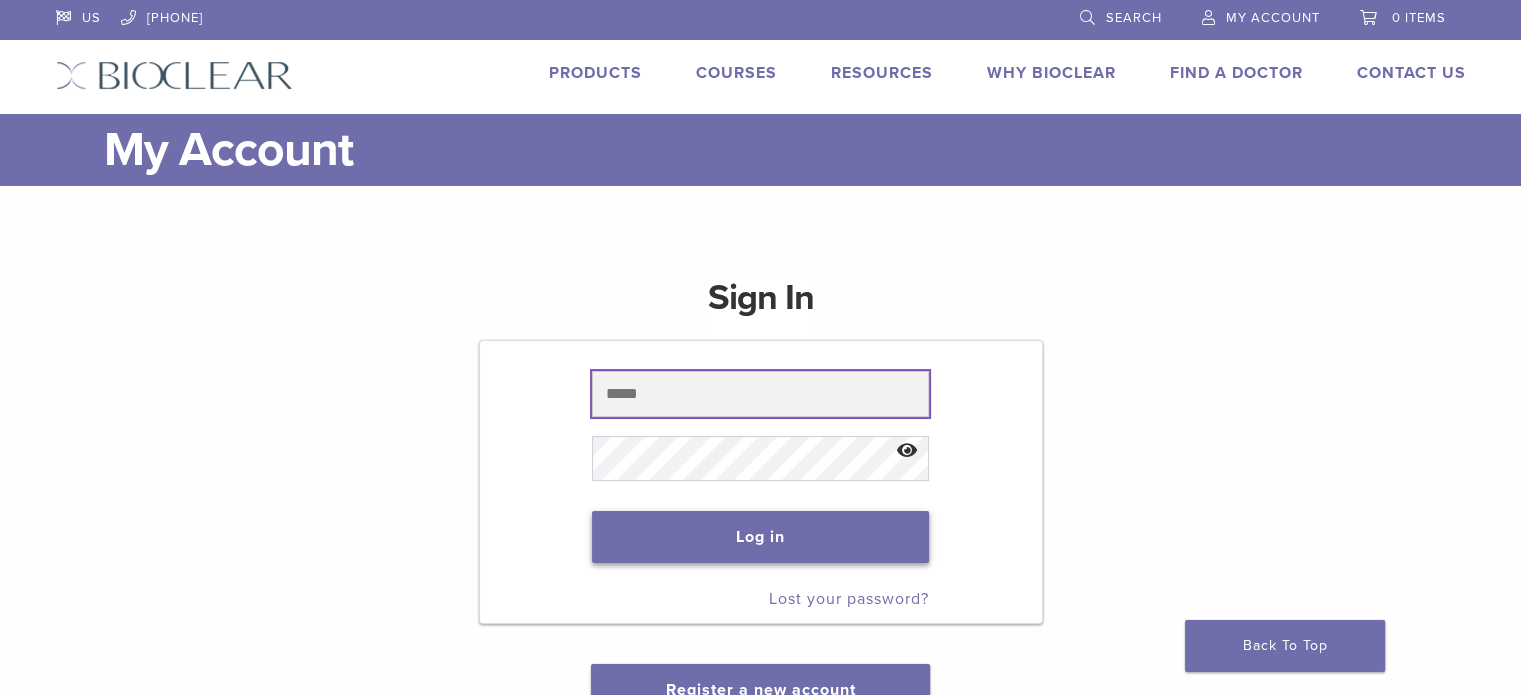 type on "**********" 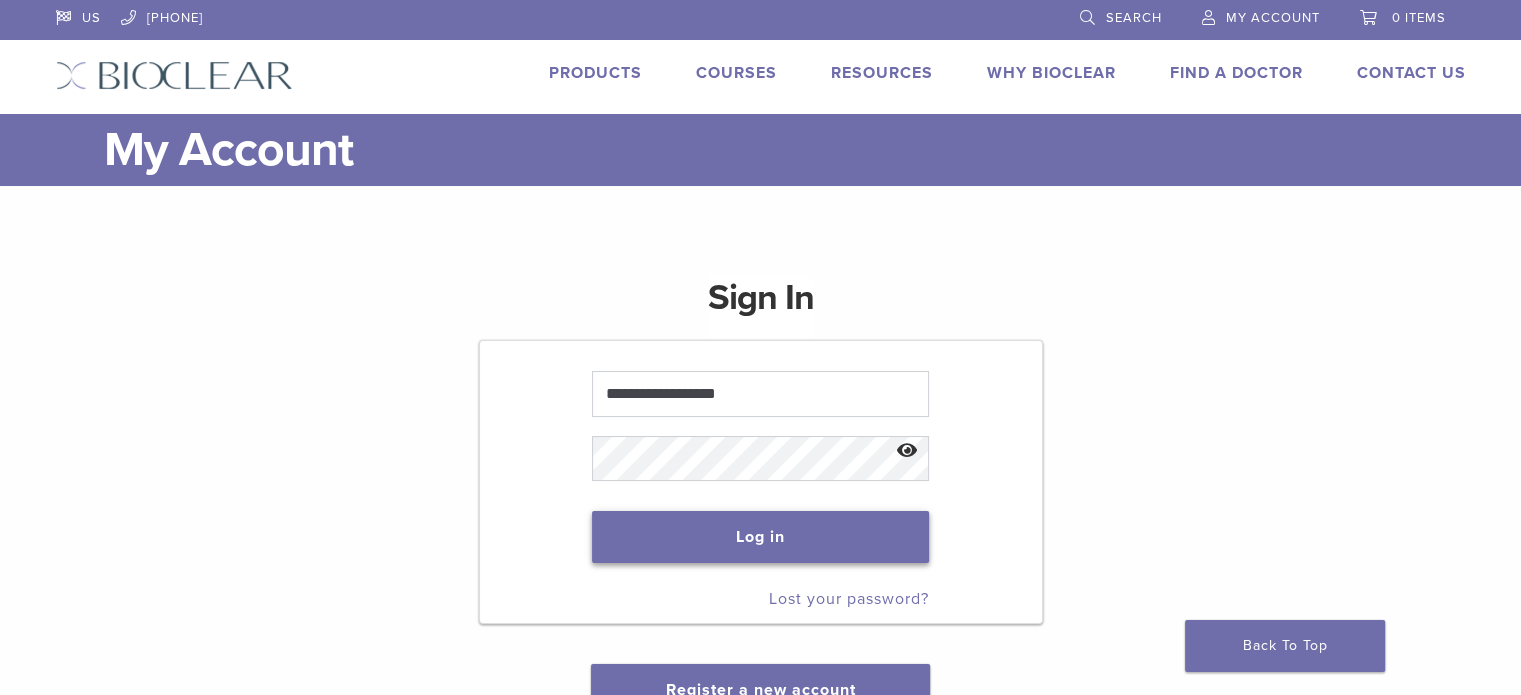 click on "Log in" at bounding box center [760, 537] 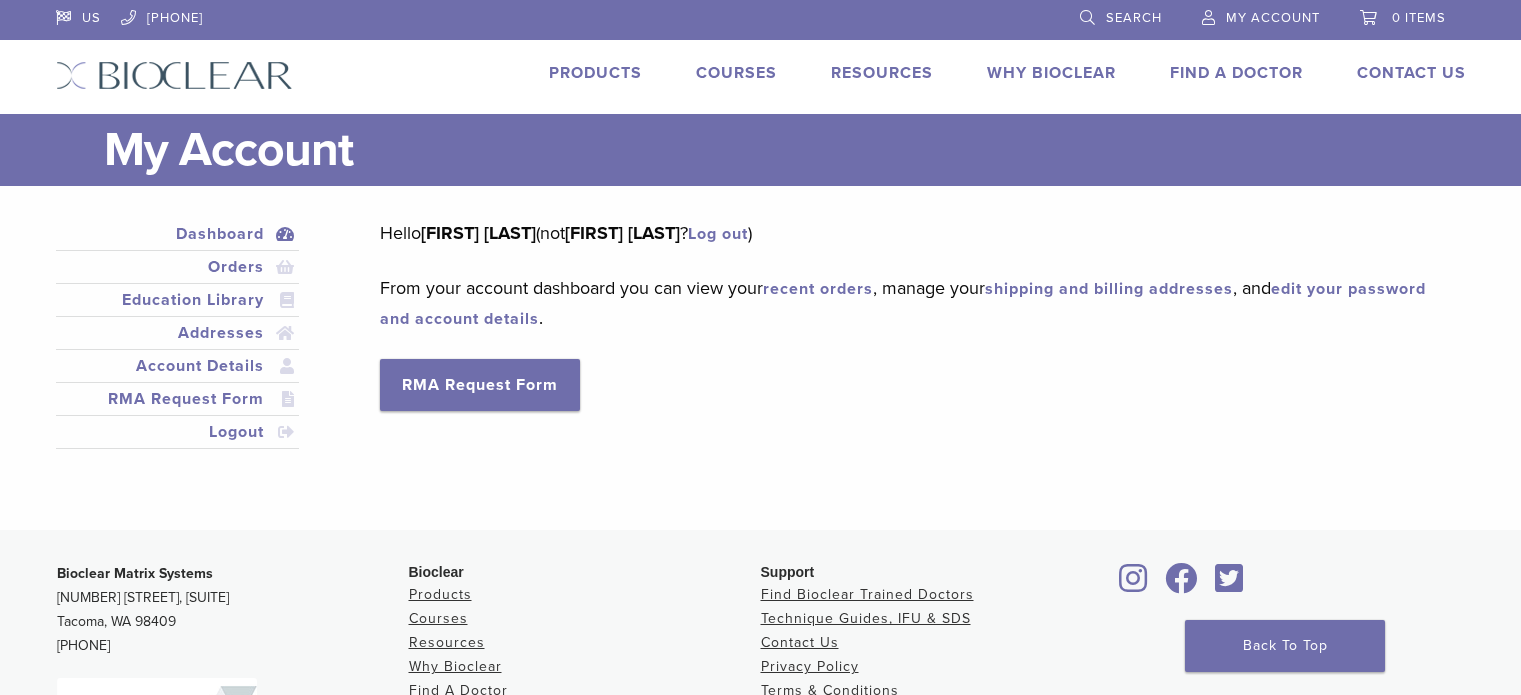 scroll, scrollTop: 0, scrollLeft: 0, axis: both 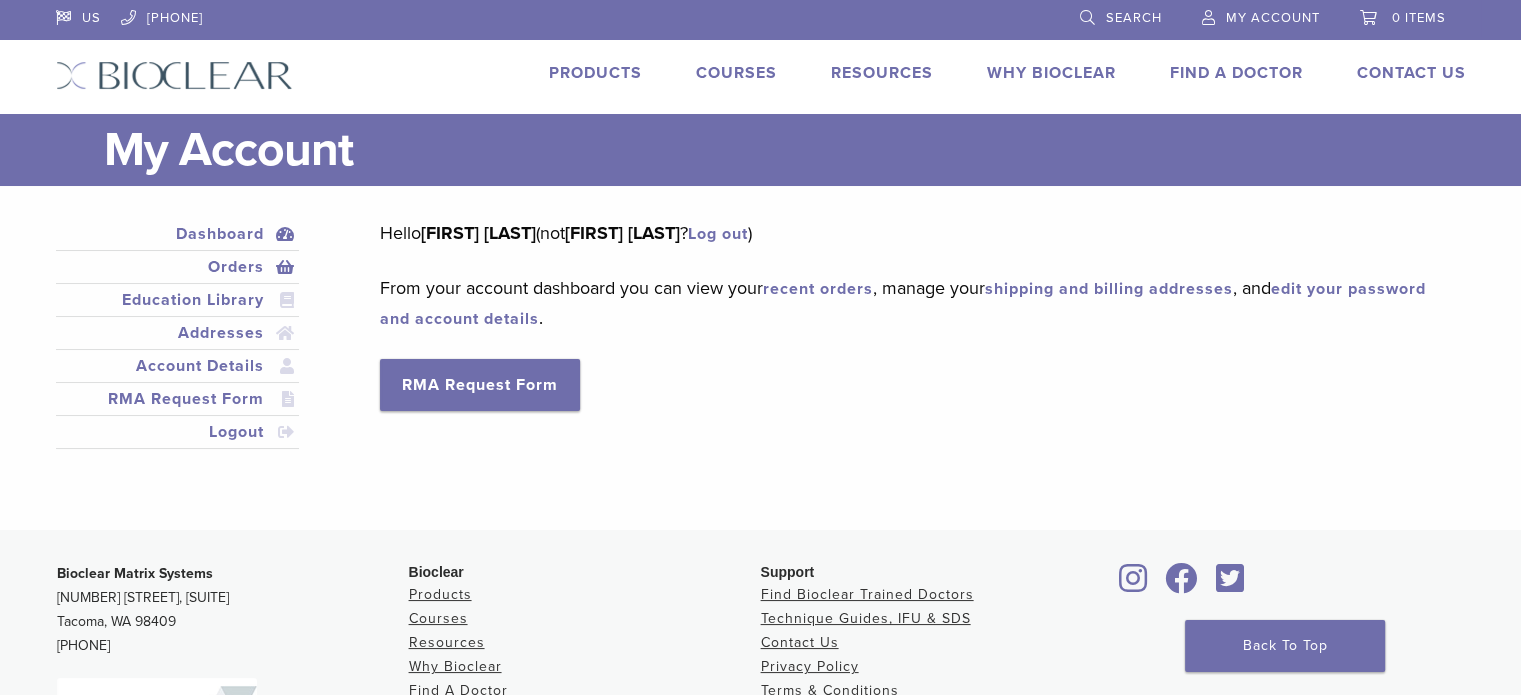 click on "Orders" at bounding box center [178, 267] 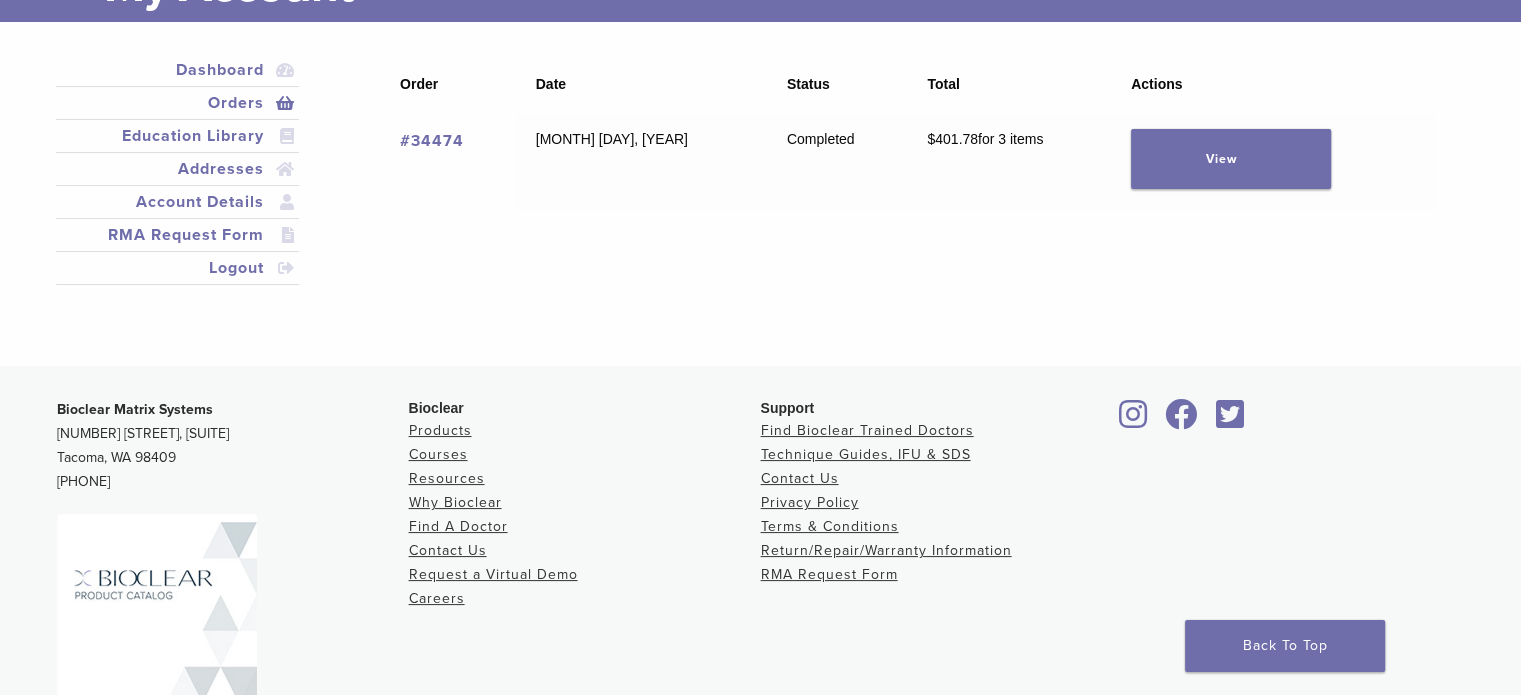 scroll, scrollTop: 200, scrollLeft: 0, axis: vertical 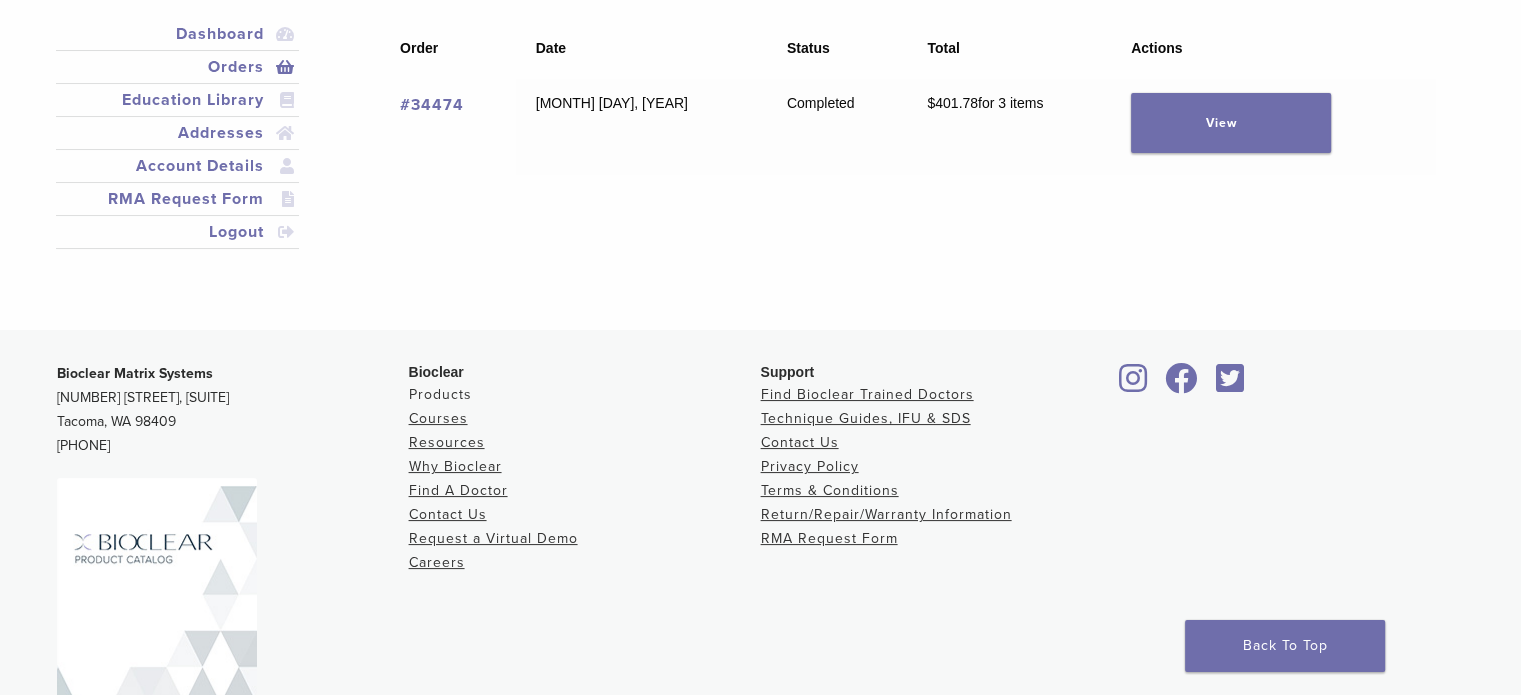 click on "Products" at bounding box center (440, 394) 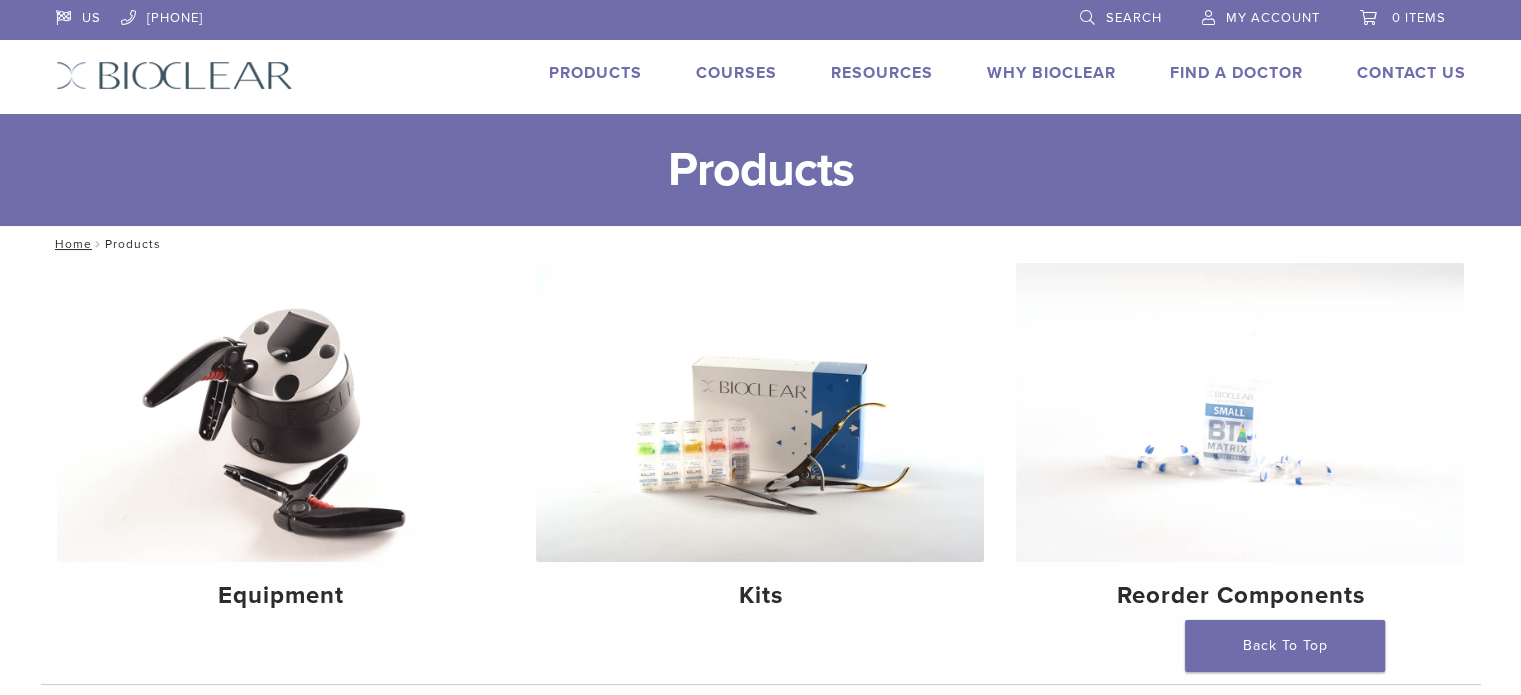 scroll, scrollTop: 100, scrollLeft: 0, axis: vertical 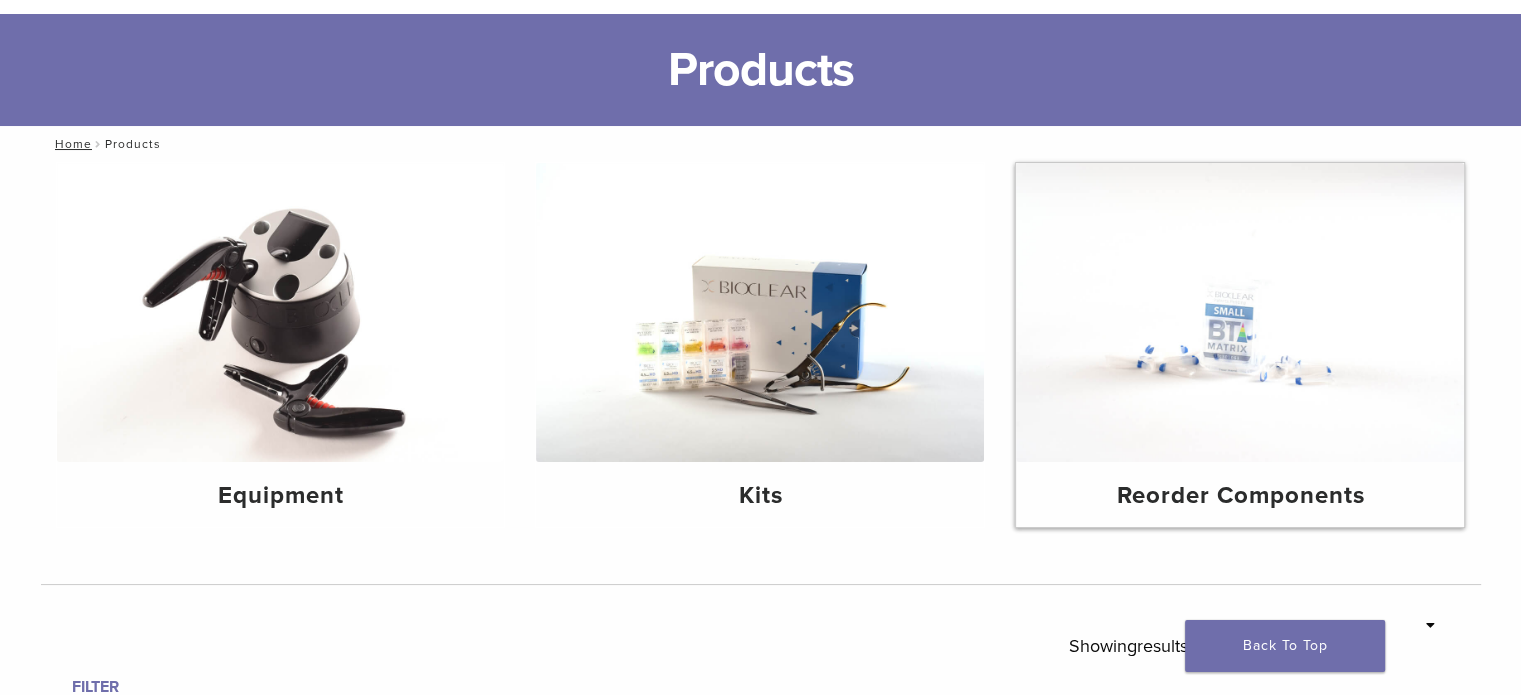 click at bounding box center [1240, 312] 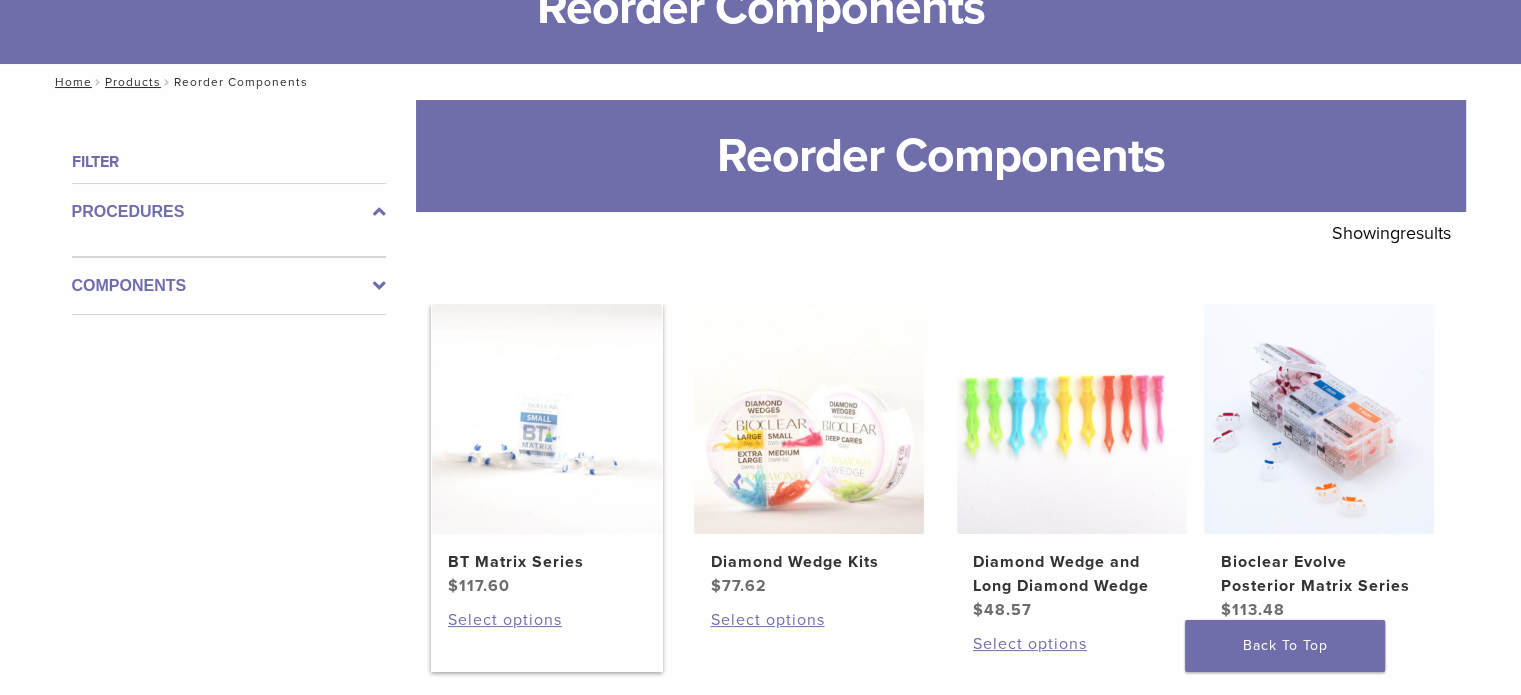 scroll, scrollTop: 100, scrollLeft: 0, axis: vertical 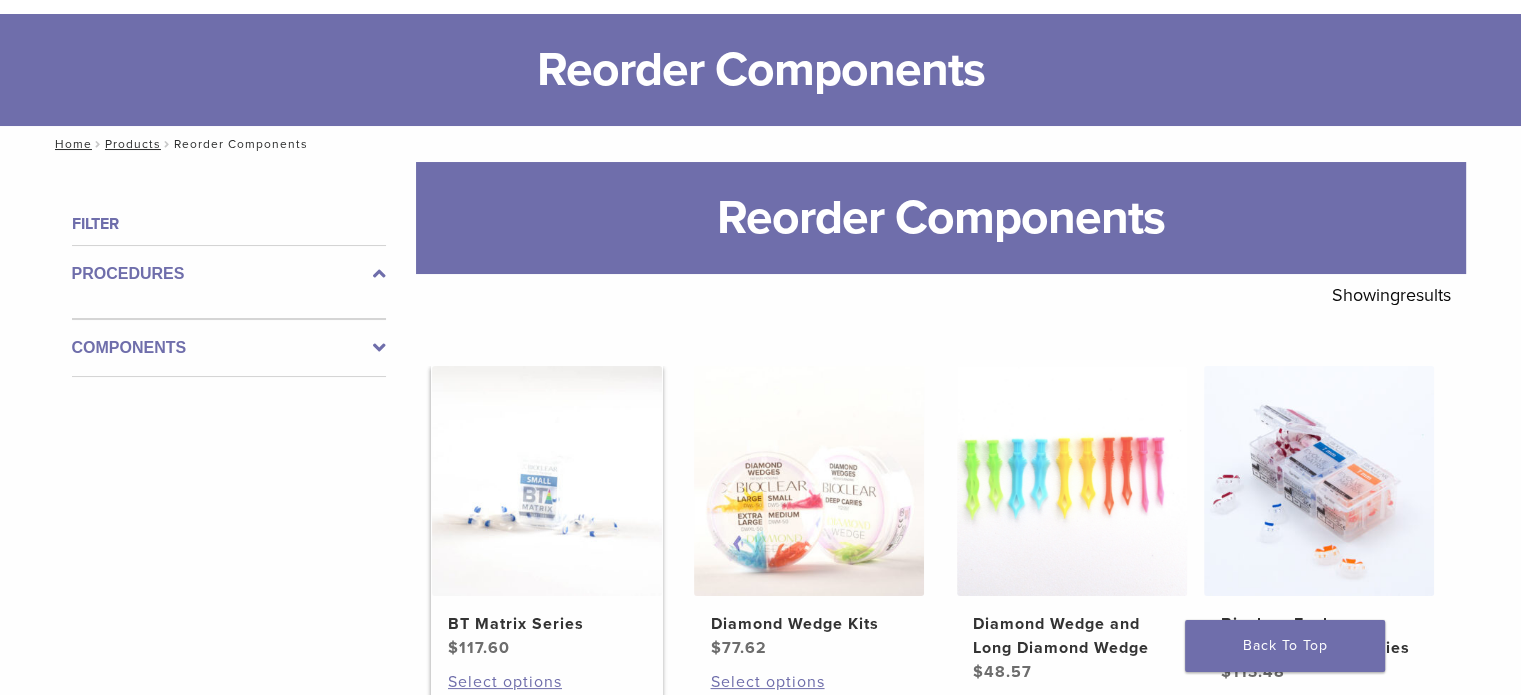 click on "BT Matrix  Series" at bounding box center (547, 624) 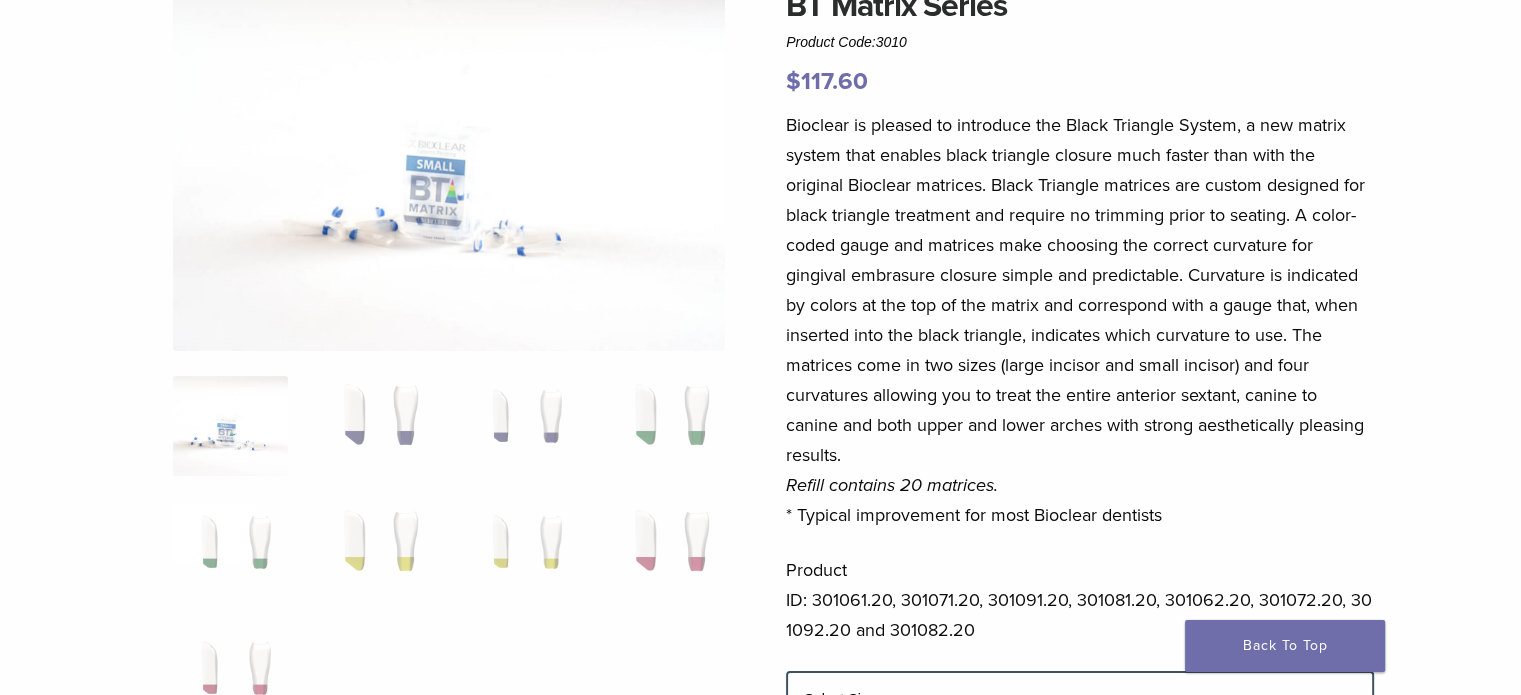 scroll, scrollTop: 400, scrollLeft: 0, axis: vertical 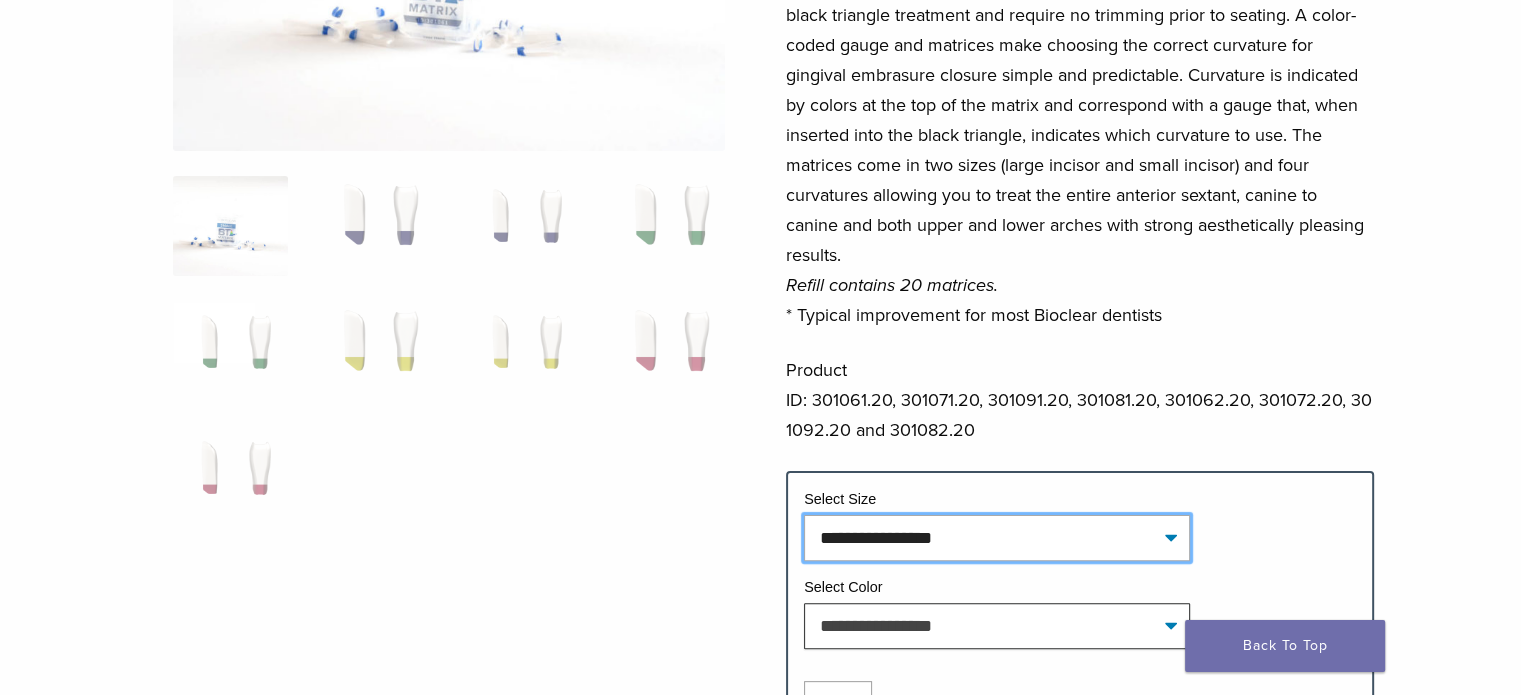 click on "**********" 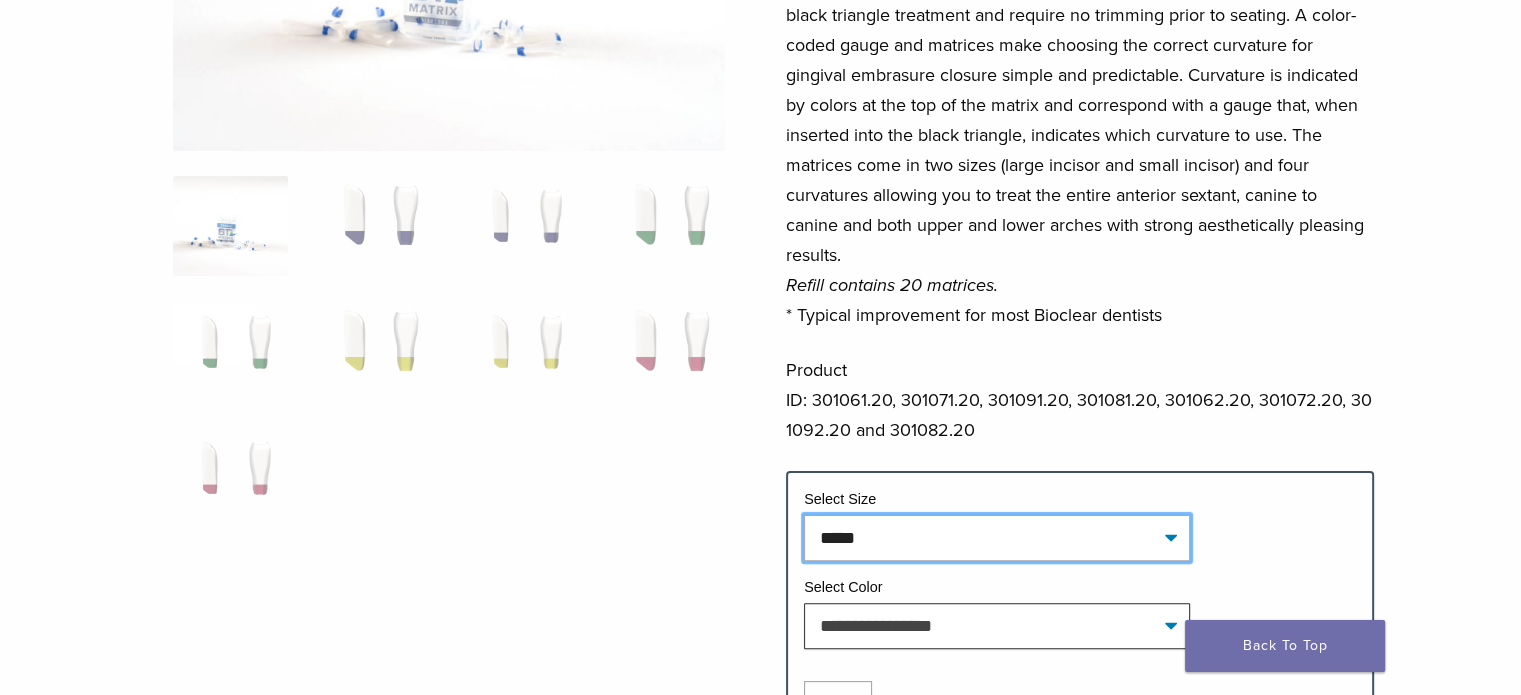 click on "**********" 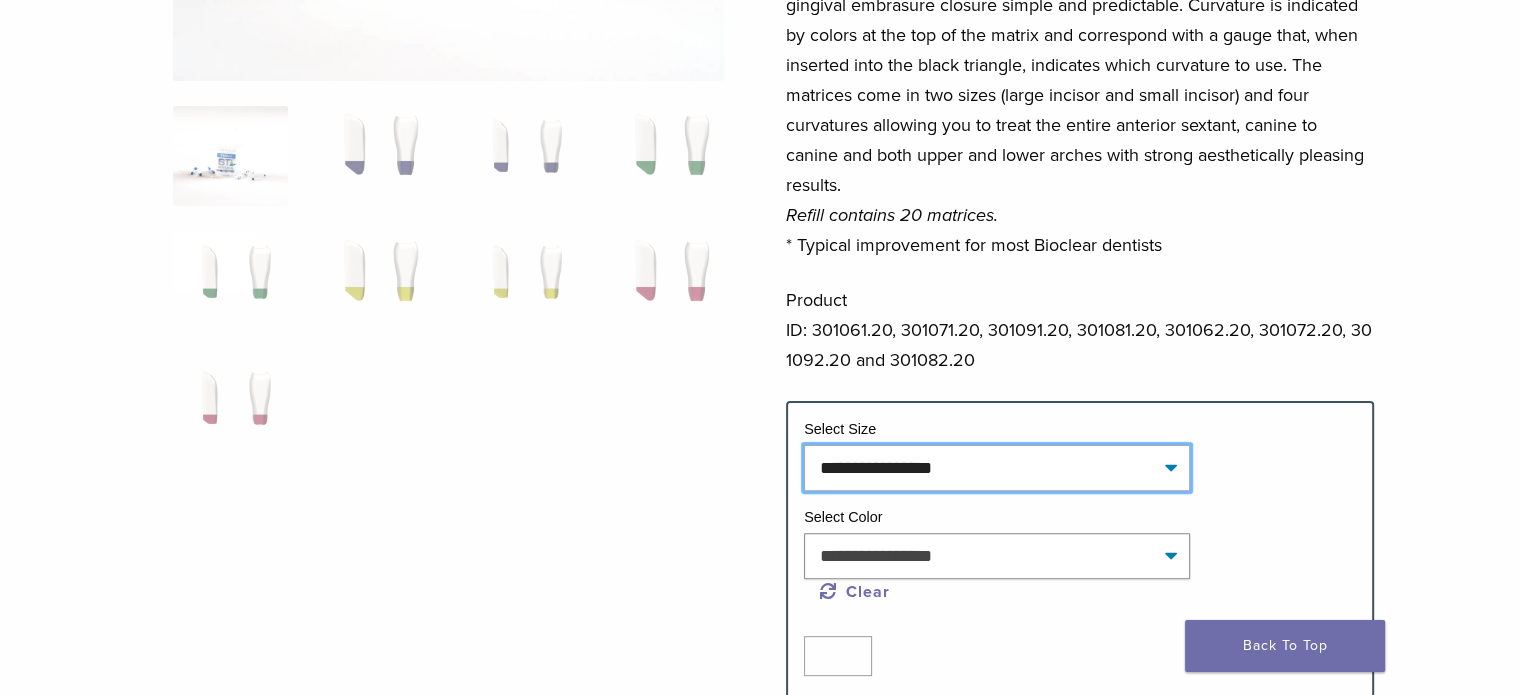scroll, scrollTop: 500, scrollLeft: 0, axis: vertical 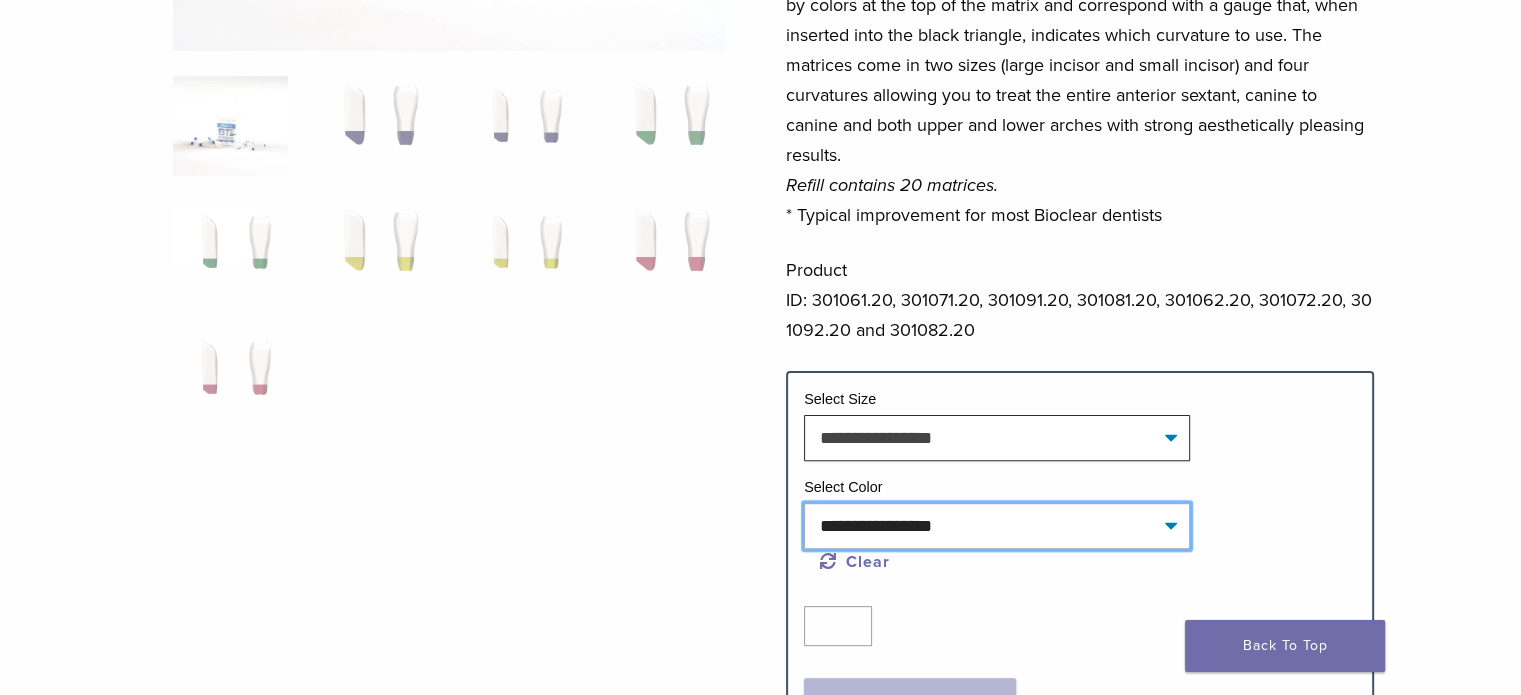 click on "**********" 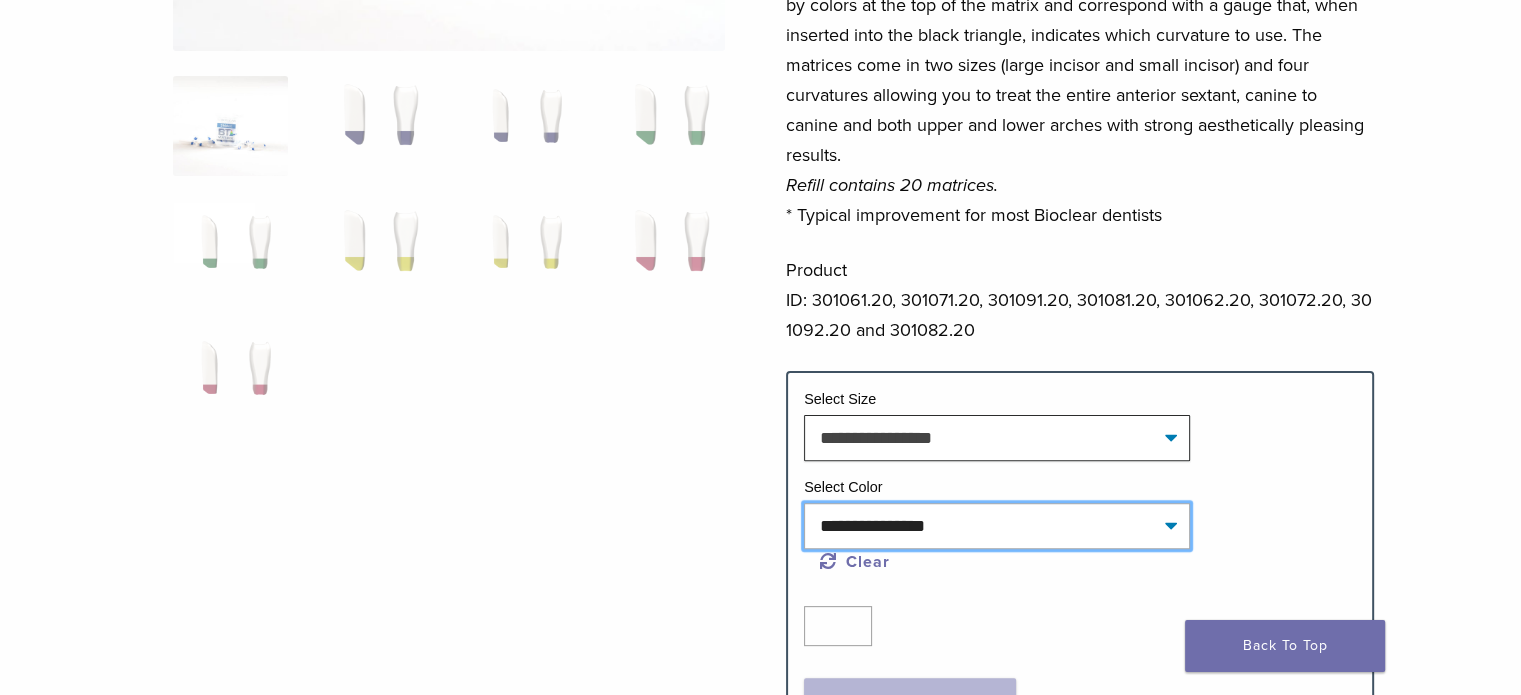 click on "**********" 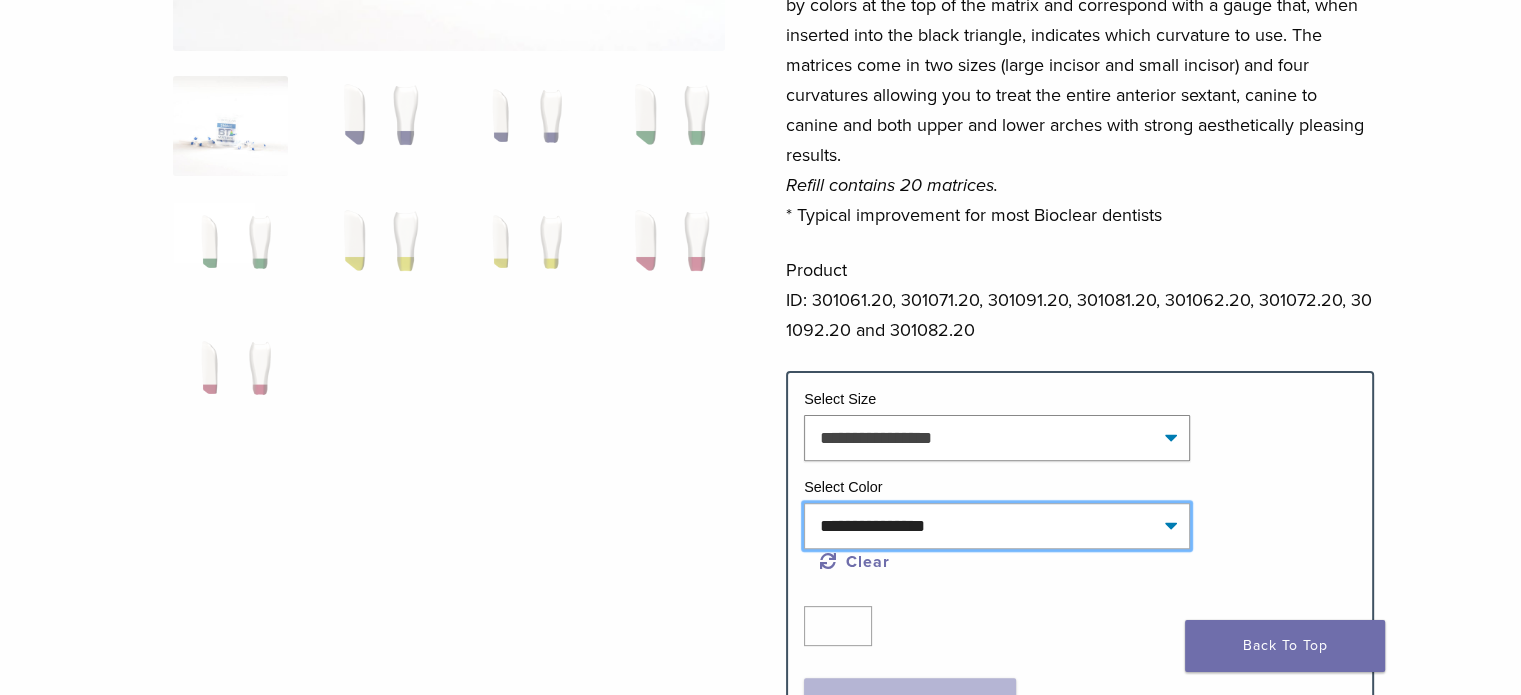 select on "*****" 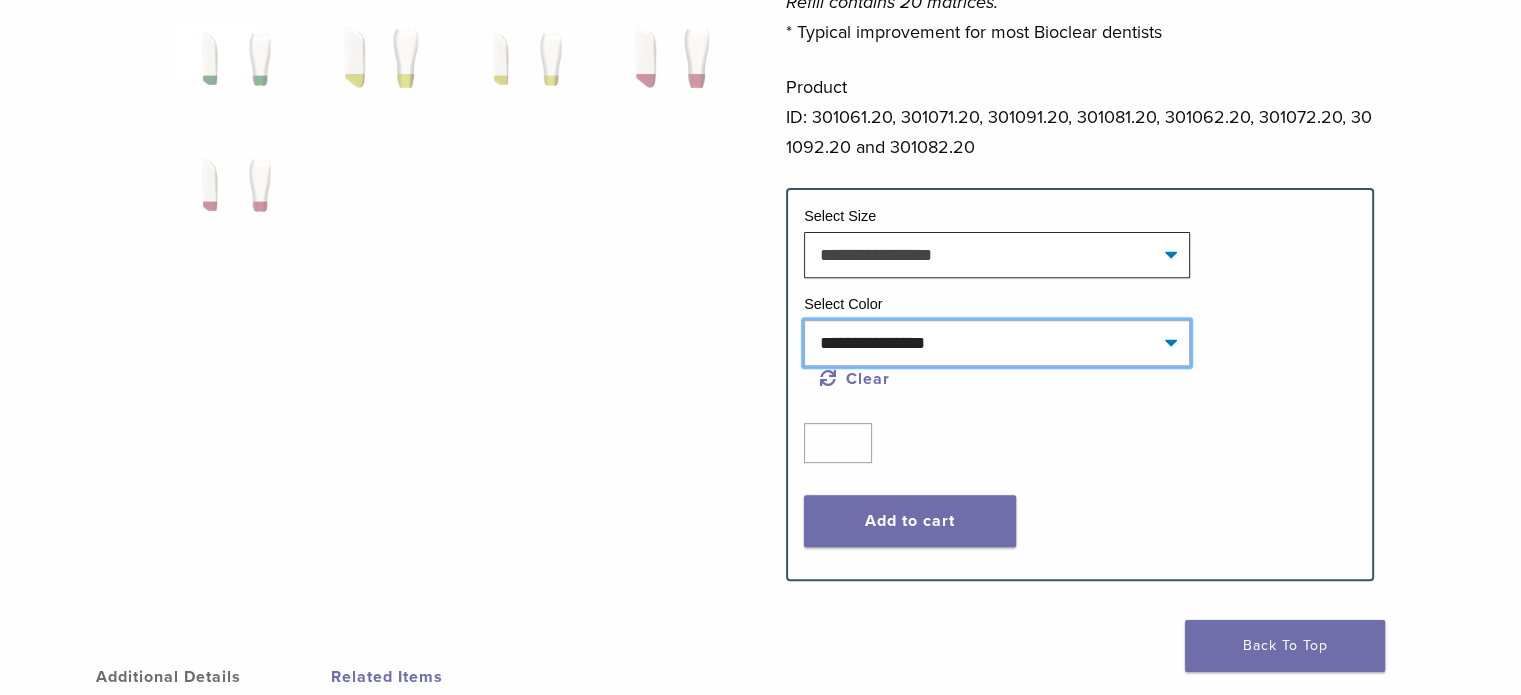 scroll, scrollTop: 700, scrollLeft: 0, axis: vertical 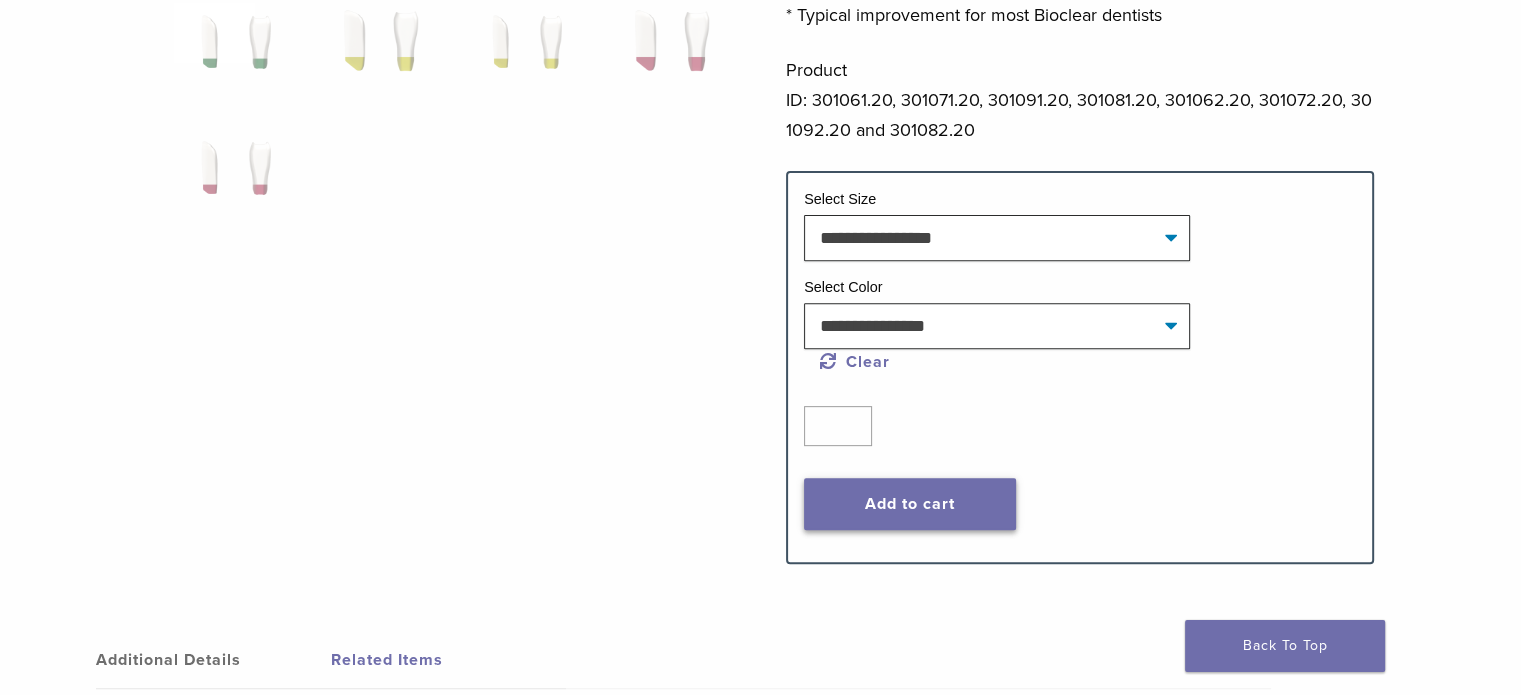 click on "Add to cart" 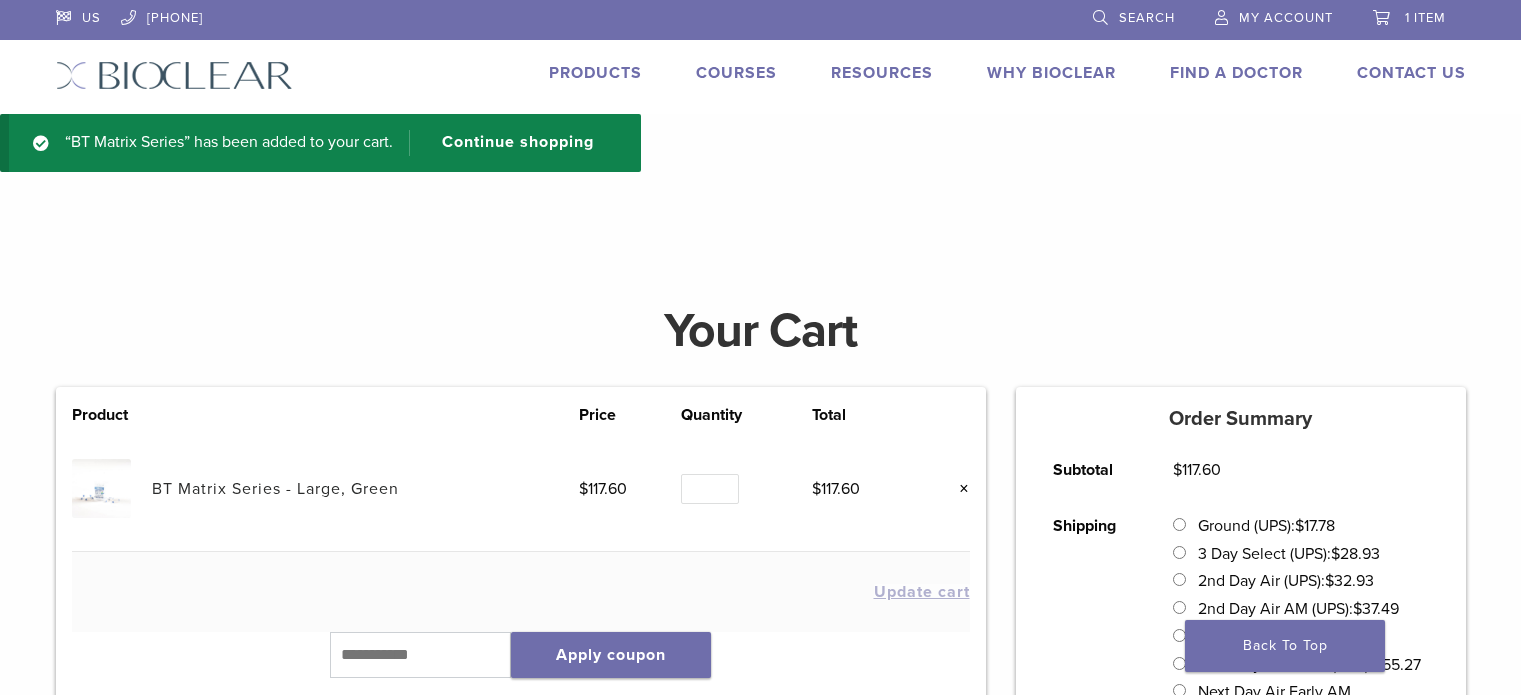 scroll, scrollTop: 0, scrollLeft: 0, axis: both 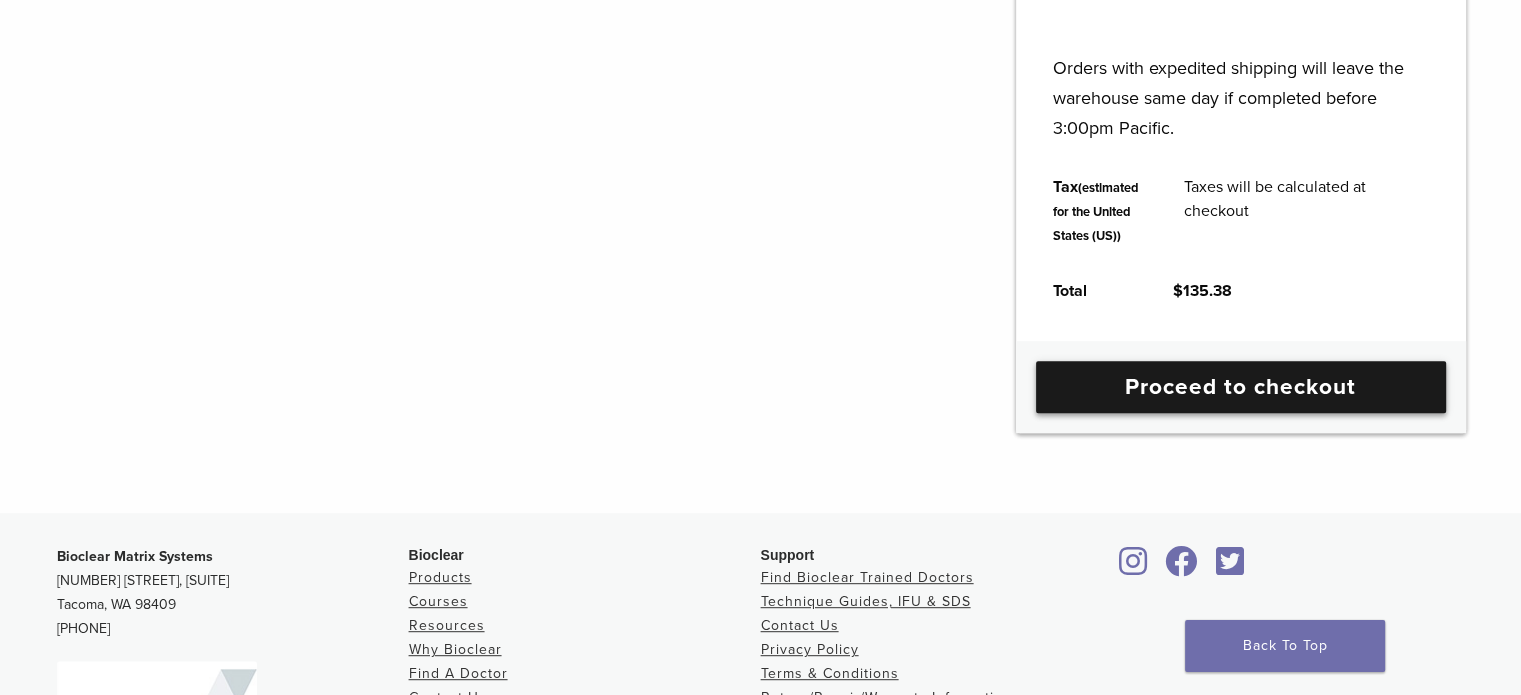 click on "Proceed to checkout" at bounding box center [1241, 387] 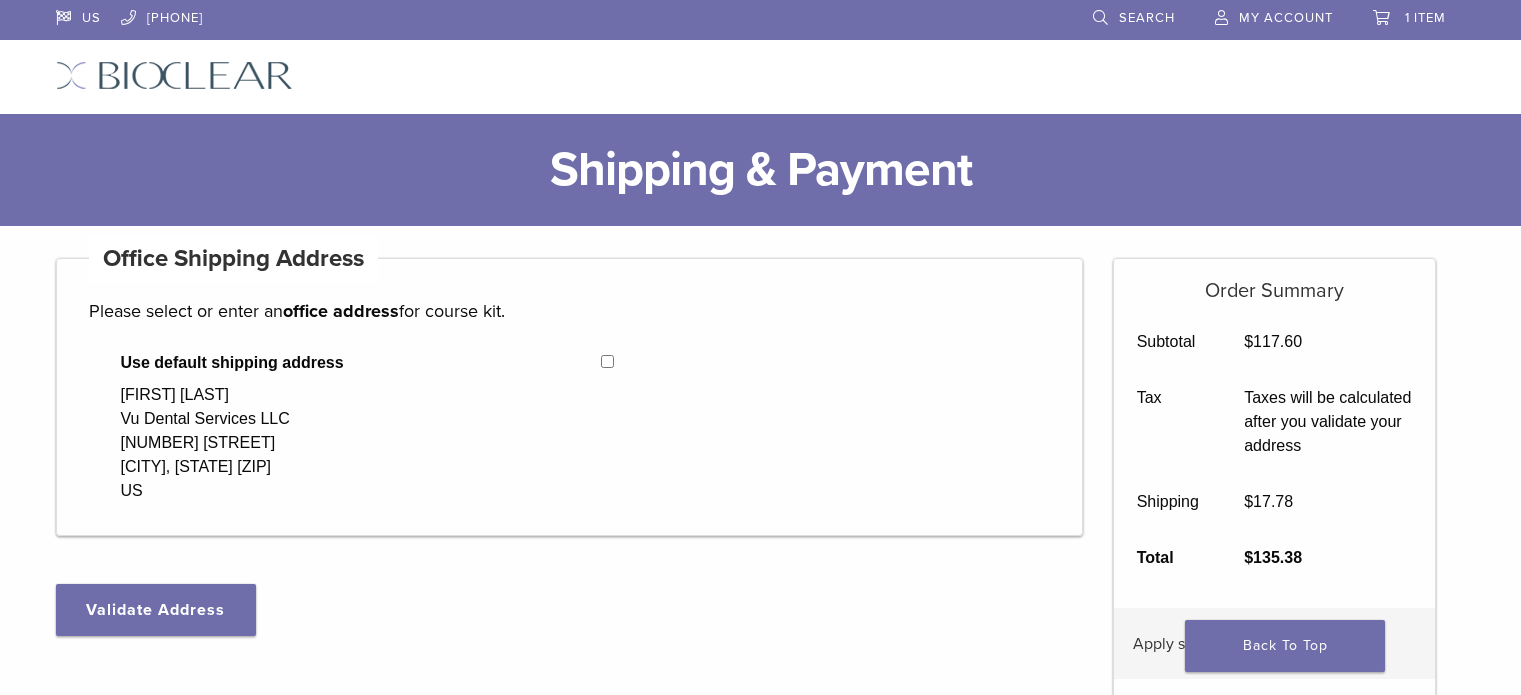 scroll, scrollTop: 0, scrollLeft: 0, axis: both 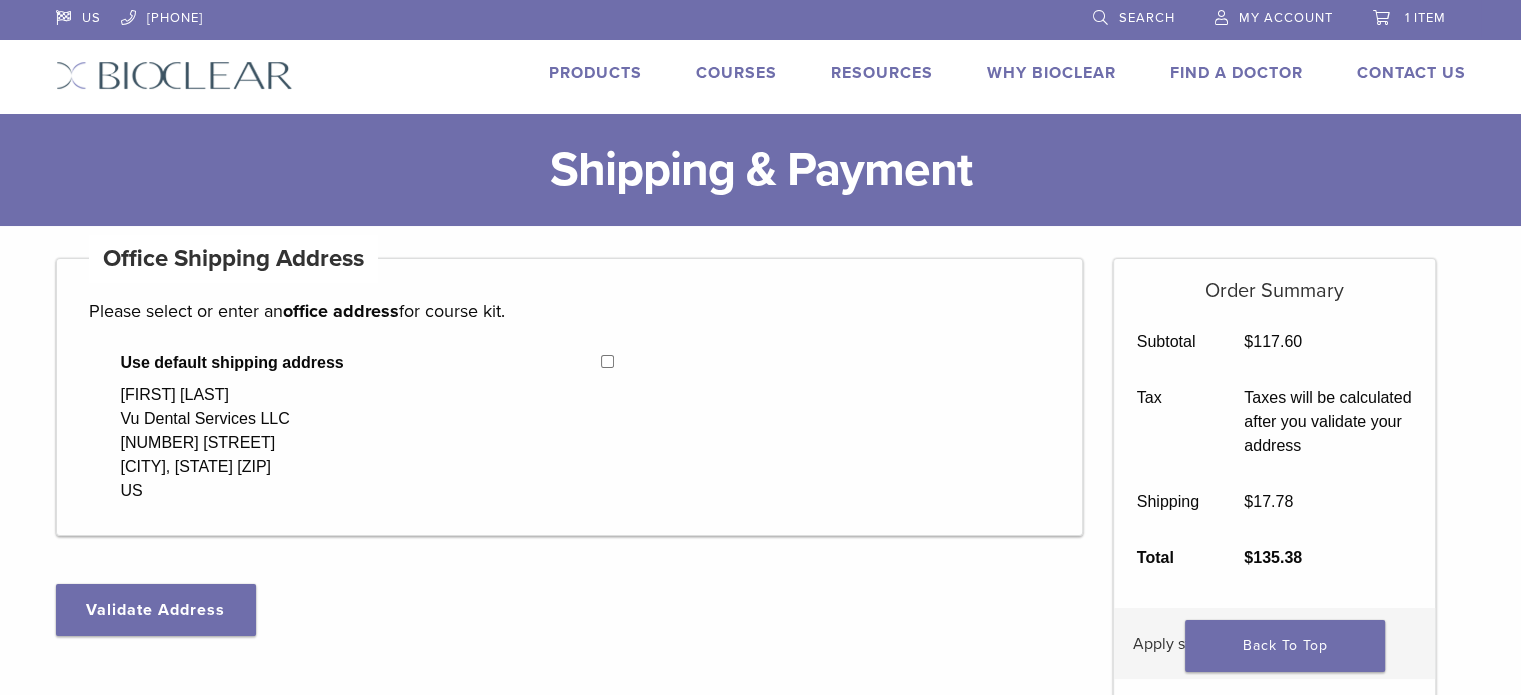 select on "**" 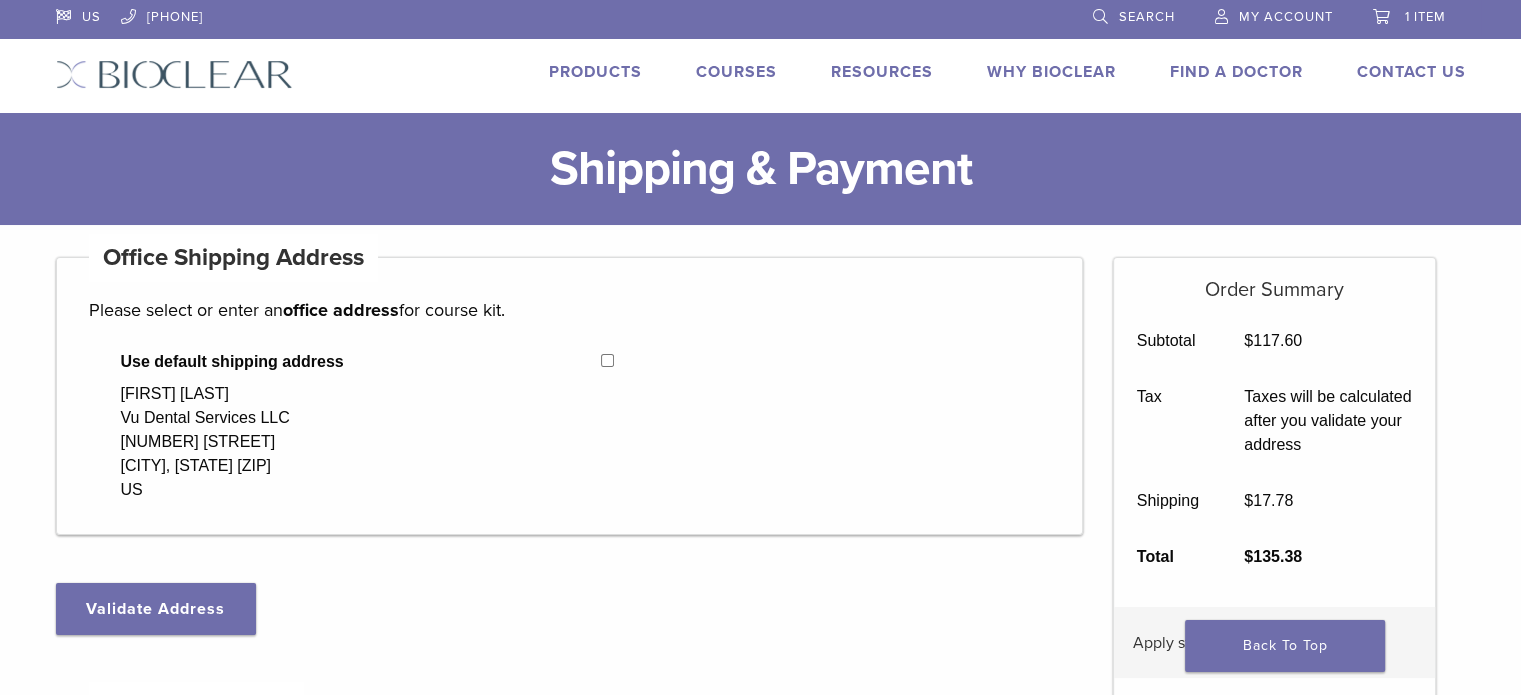 scroll, scrollTop: 0, scrollLeft: 0, axis: both 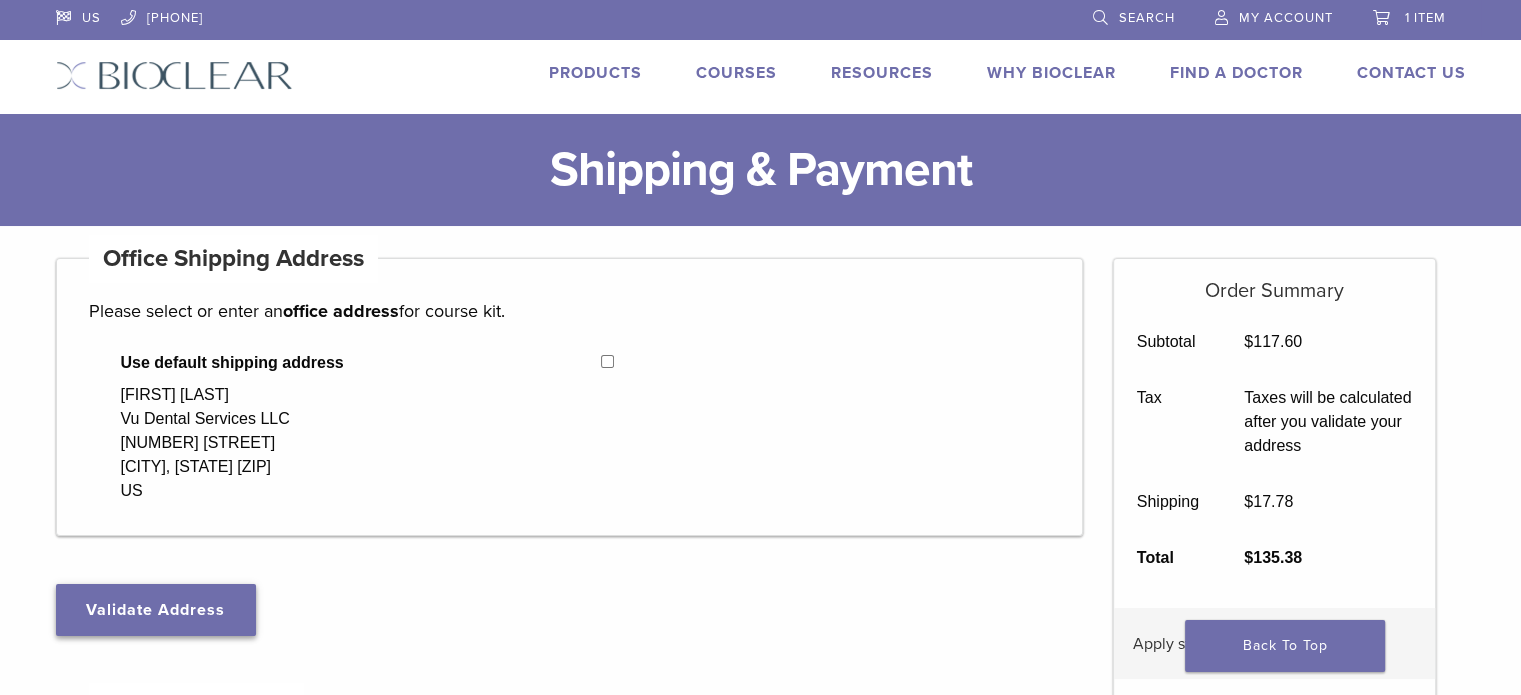 click on "Validate Address" at bounding box center (156, 610) 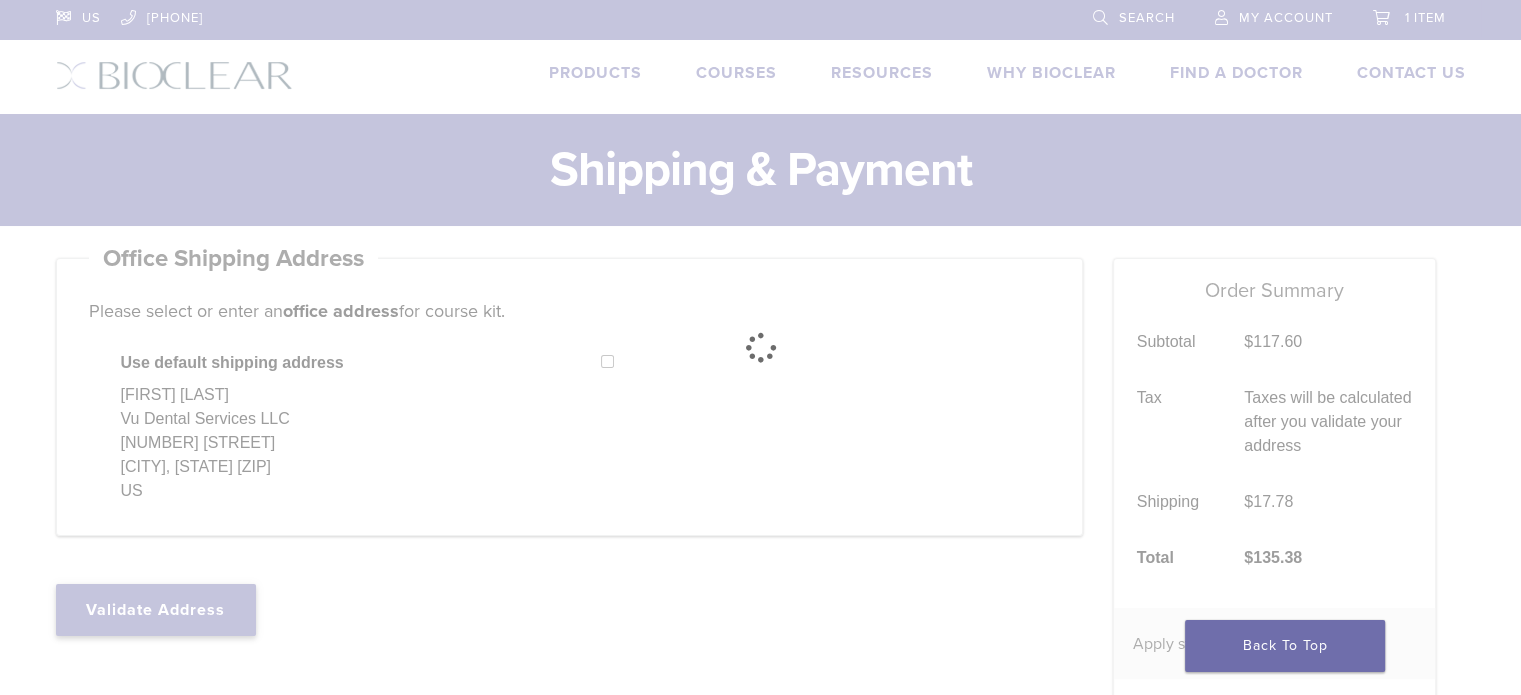 select on "**" 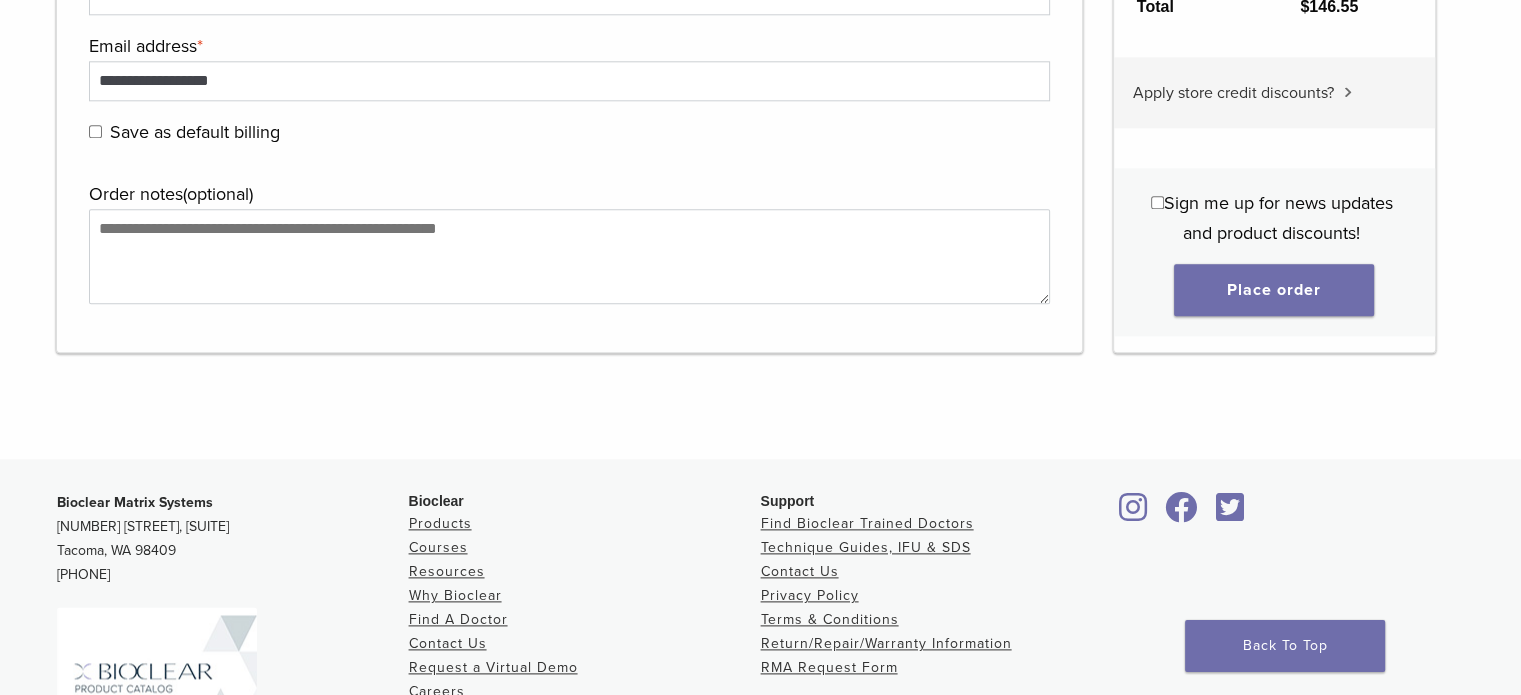 scroll, scrollTop: 2500, scrollLeft: 0, axis: vertical 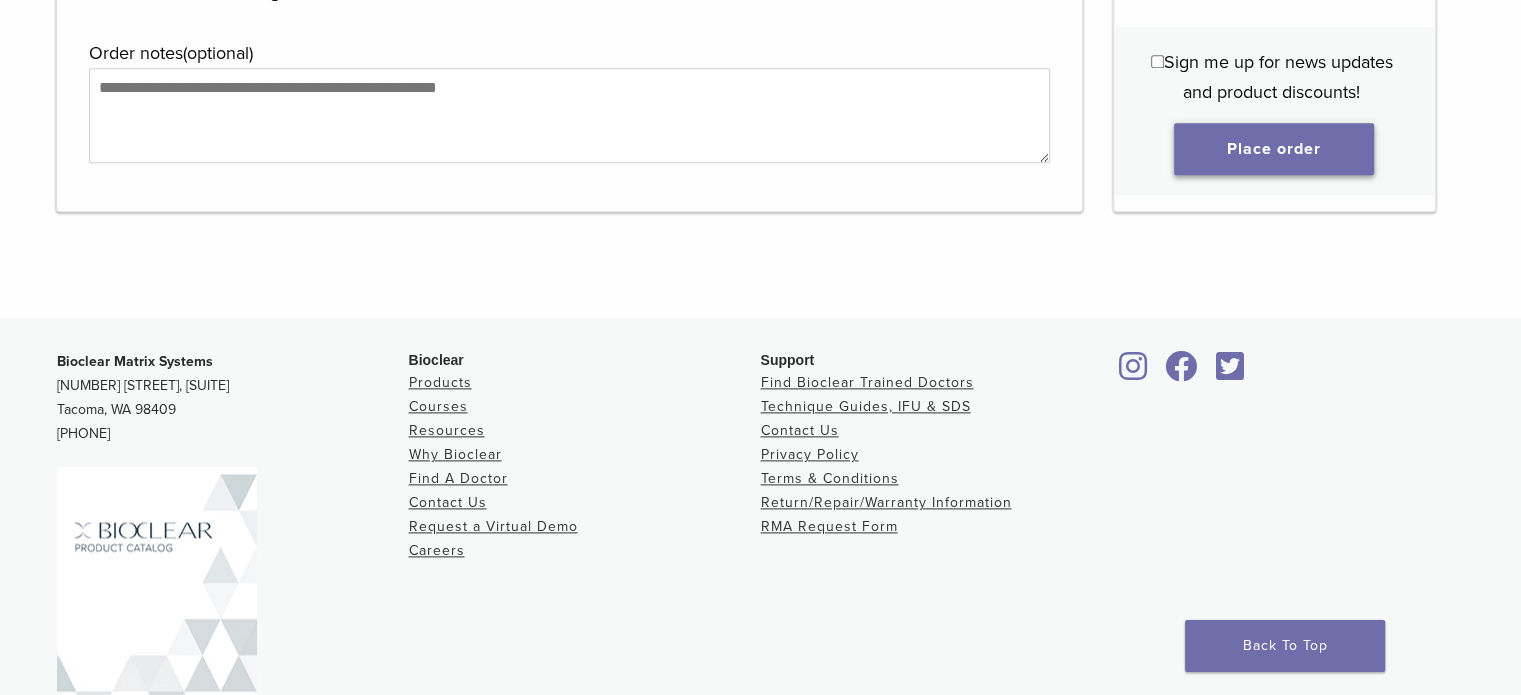 click on "Place order" at bounding box center [1274, 149] 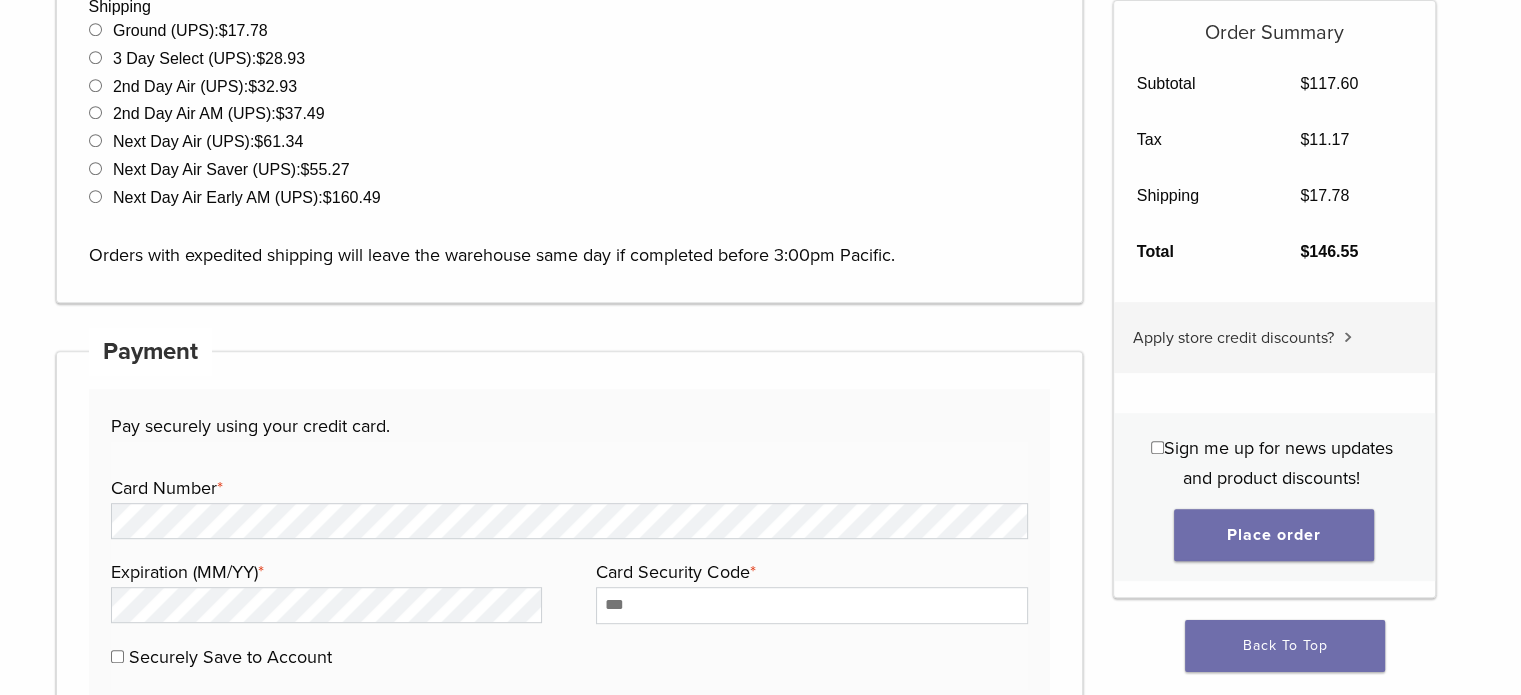 scroll, scrollTop: 1057, scrollLeft: 0, axis: vertical 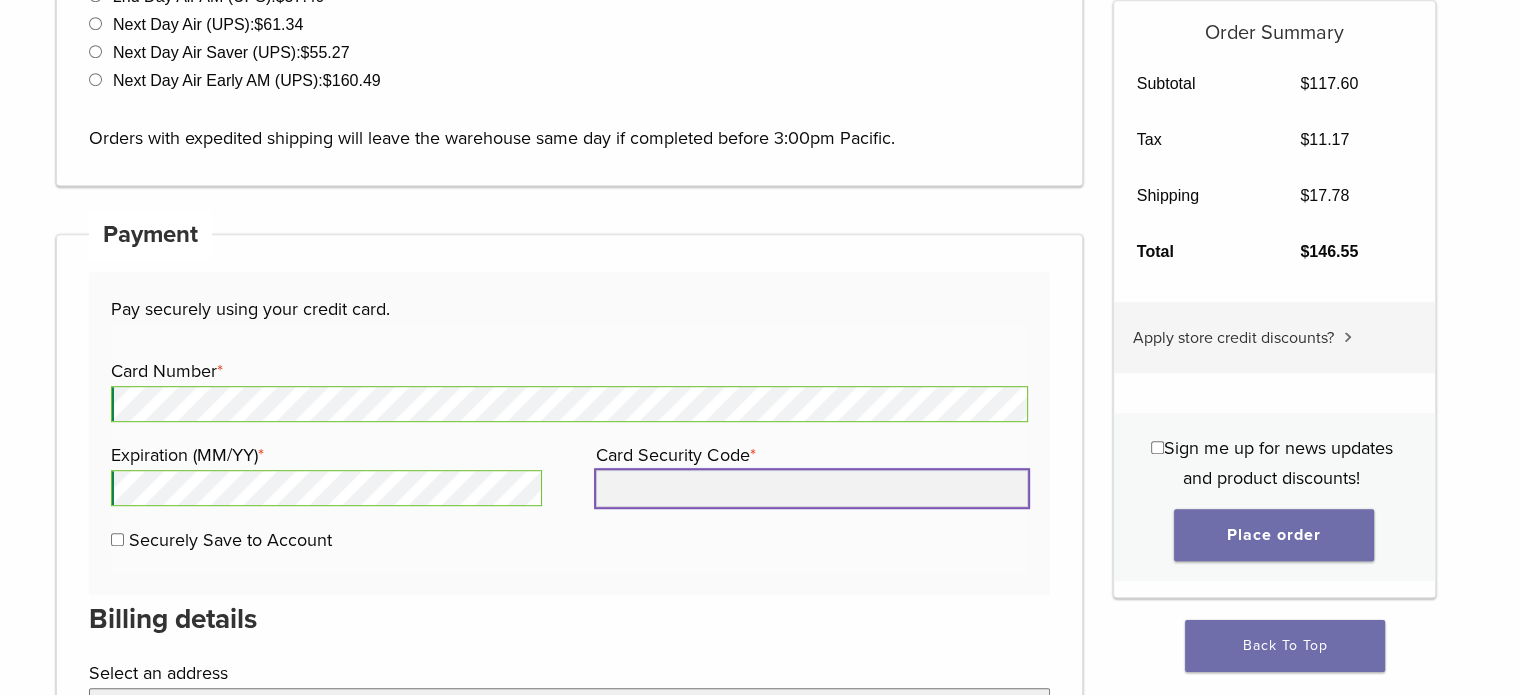 click on "Card Security Code  *" at bounding box center (811, 488) 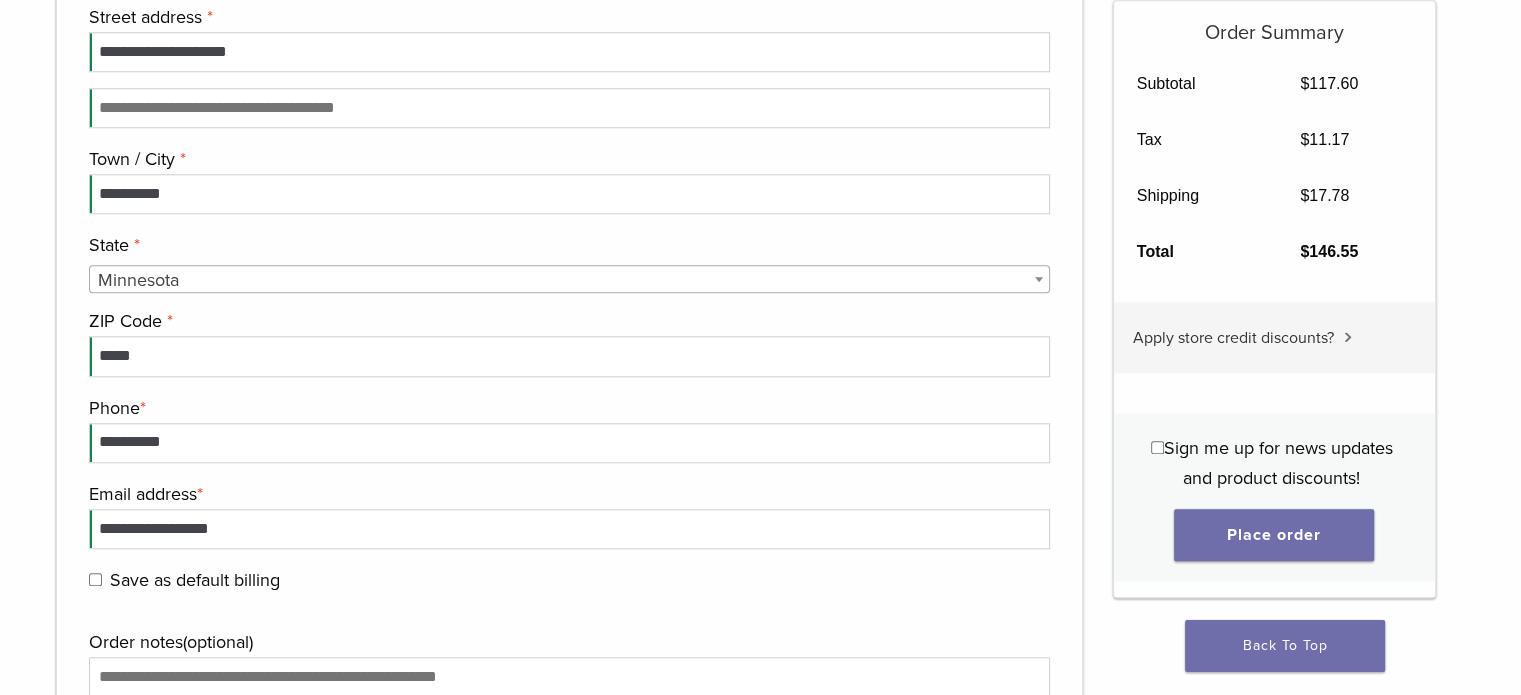 scroll, scrollTop: 2357, scrollLeft: 0, axis: vertical 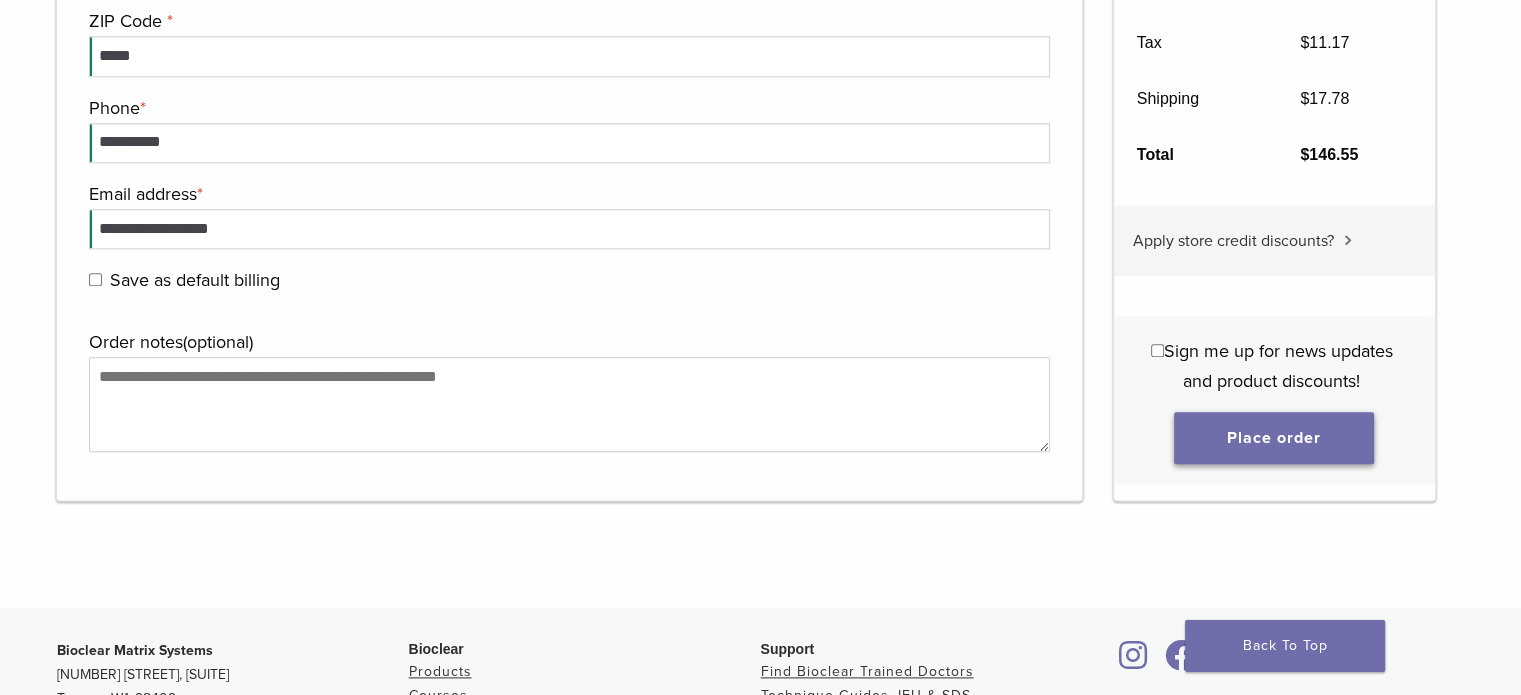 type on "***" 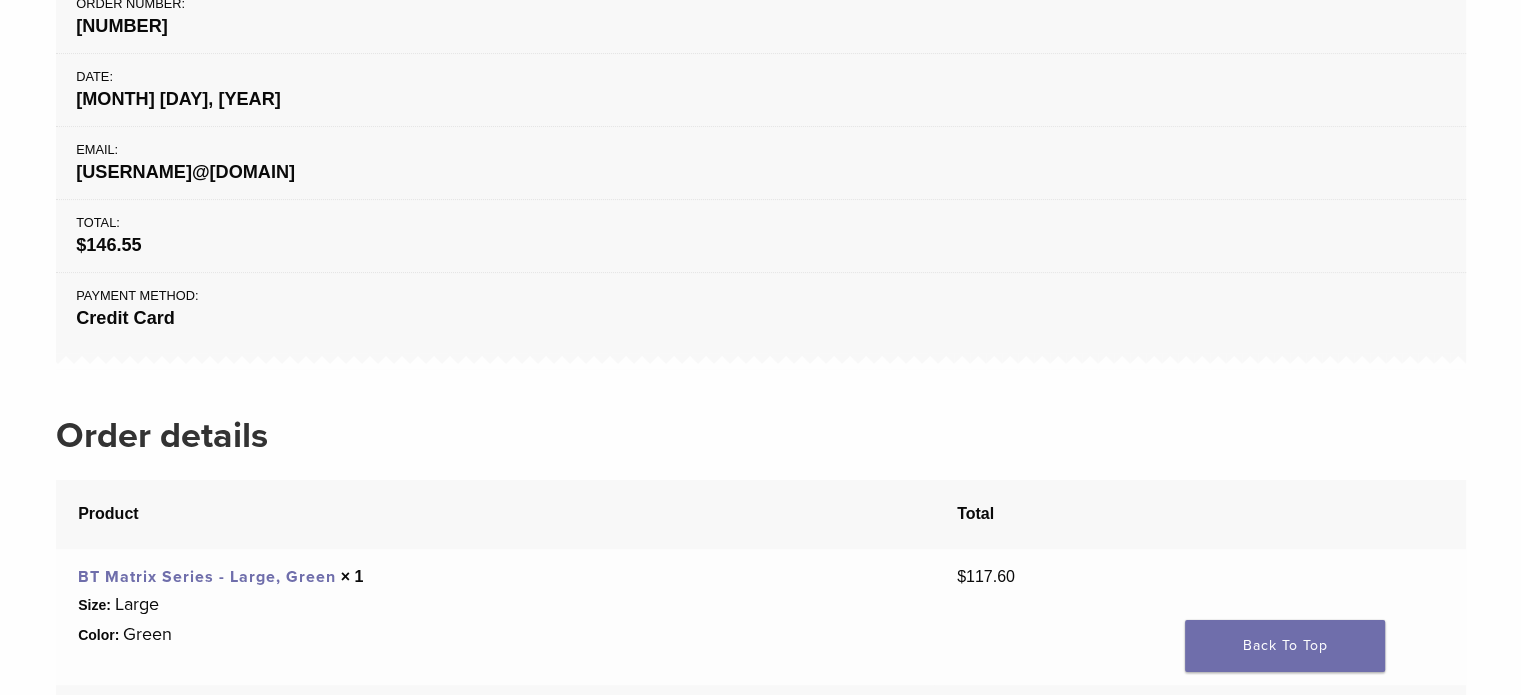 scroll, scrollTop: 0, scrollLeft: 0, axis: both 